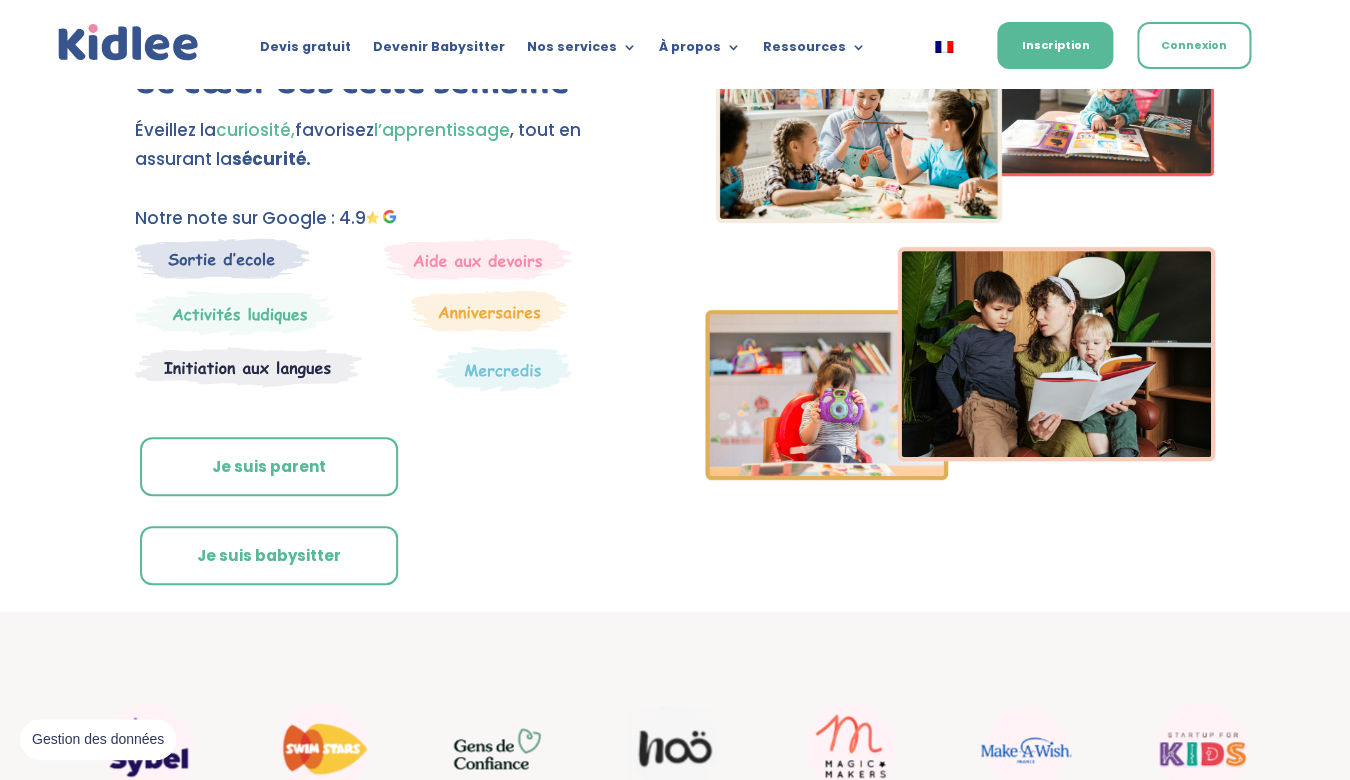 scroll, scrollTop: 161, scrollLeft: 0, axis: vertical 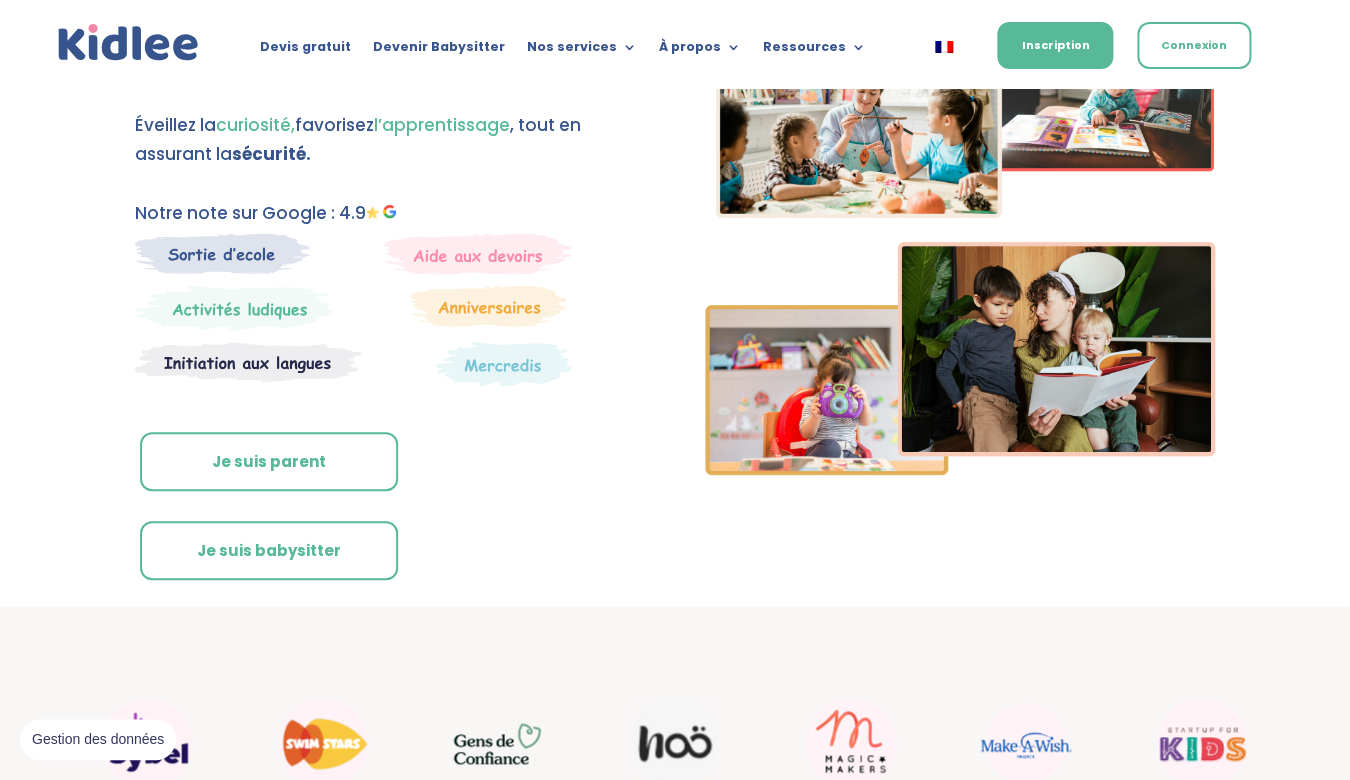click on "Je suis parent" at bounding box center (269, 462) 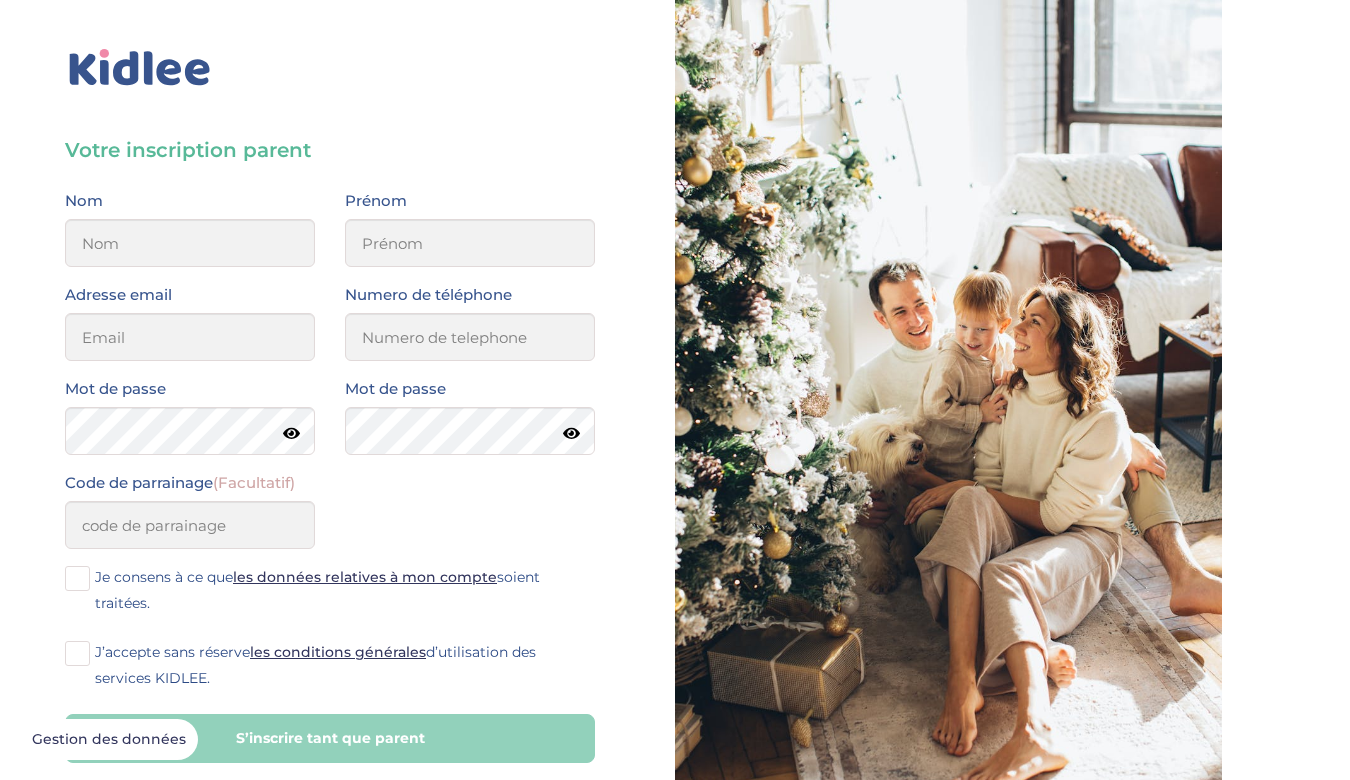 scroll, scrollTop: 0, scrollLeft: 0, axis: both 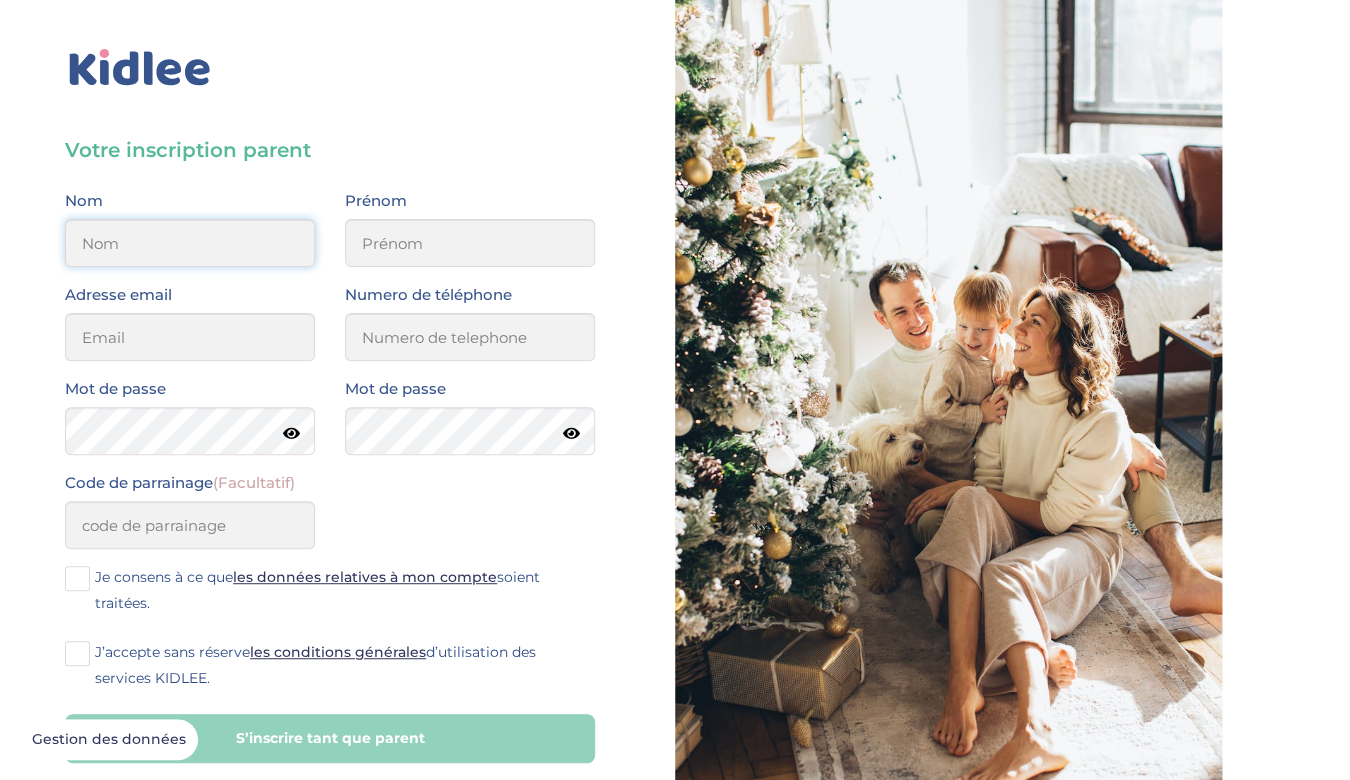 click at bounding box center [190, 243] 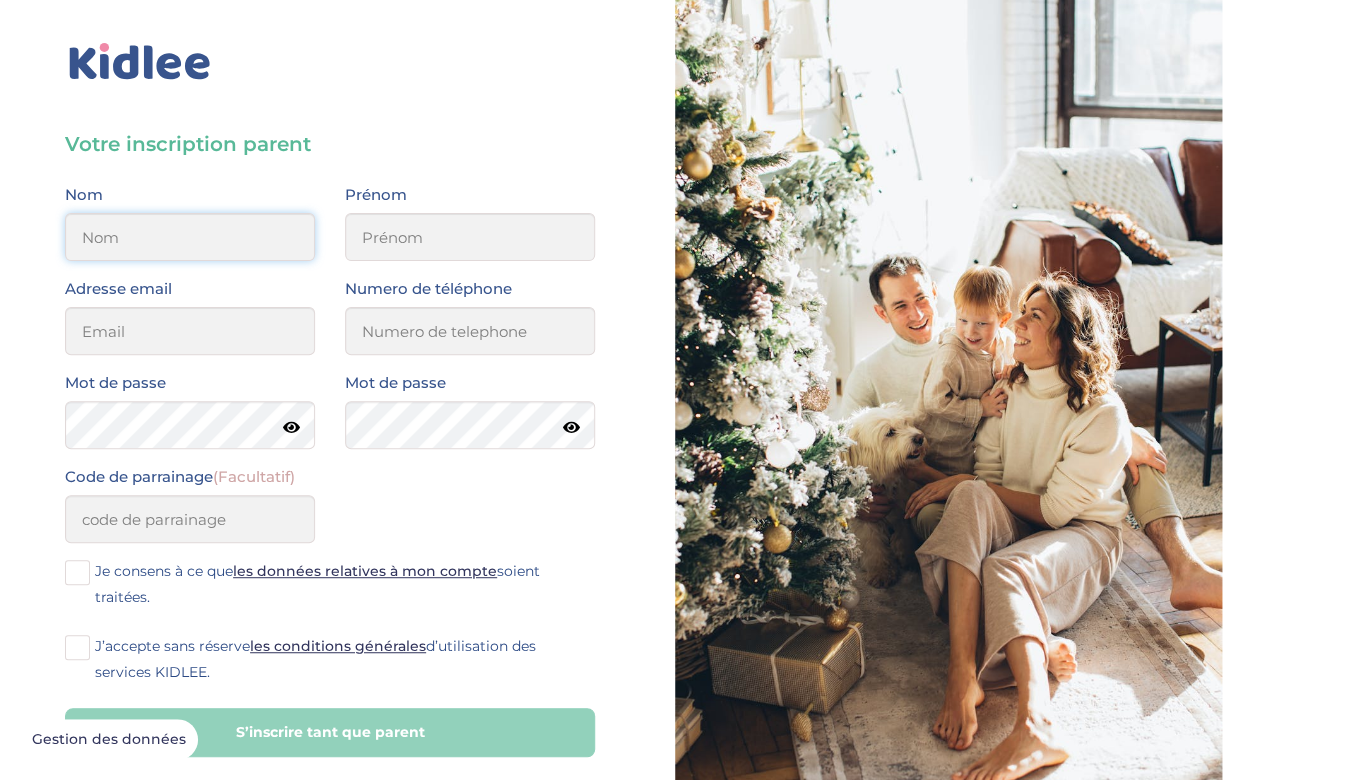 scroll, scrollTop: 8, scrollLeft: 0, axis: vertical 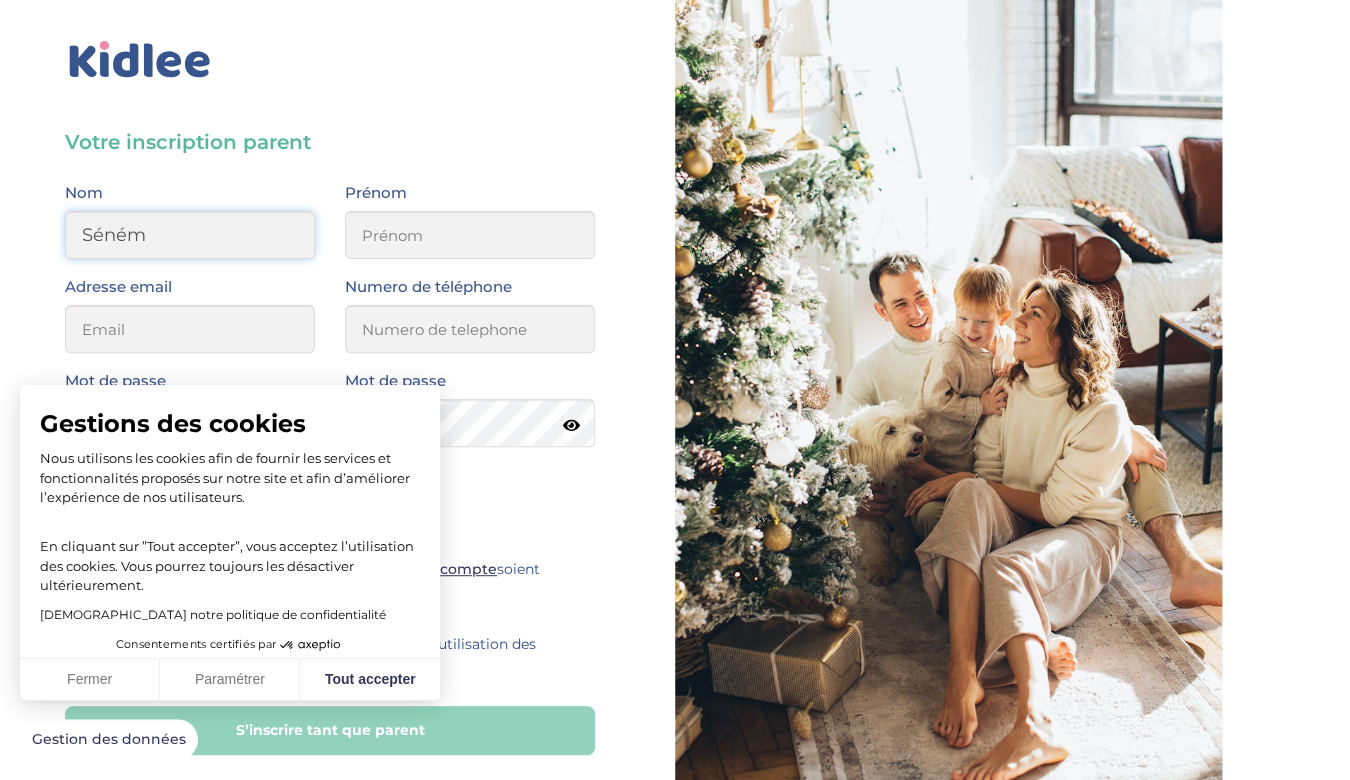 type on "Séném" 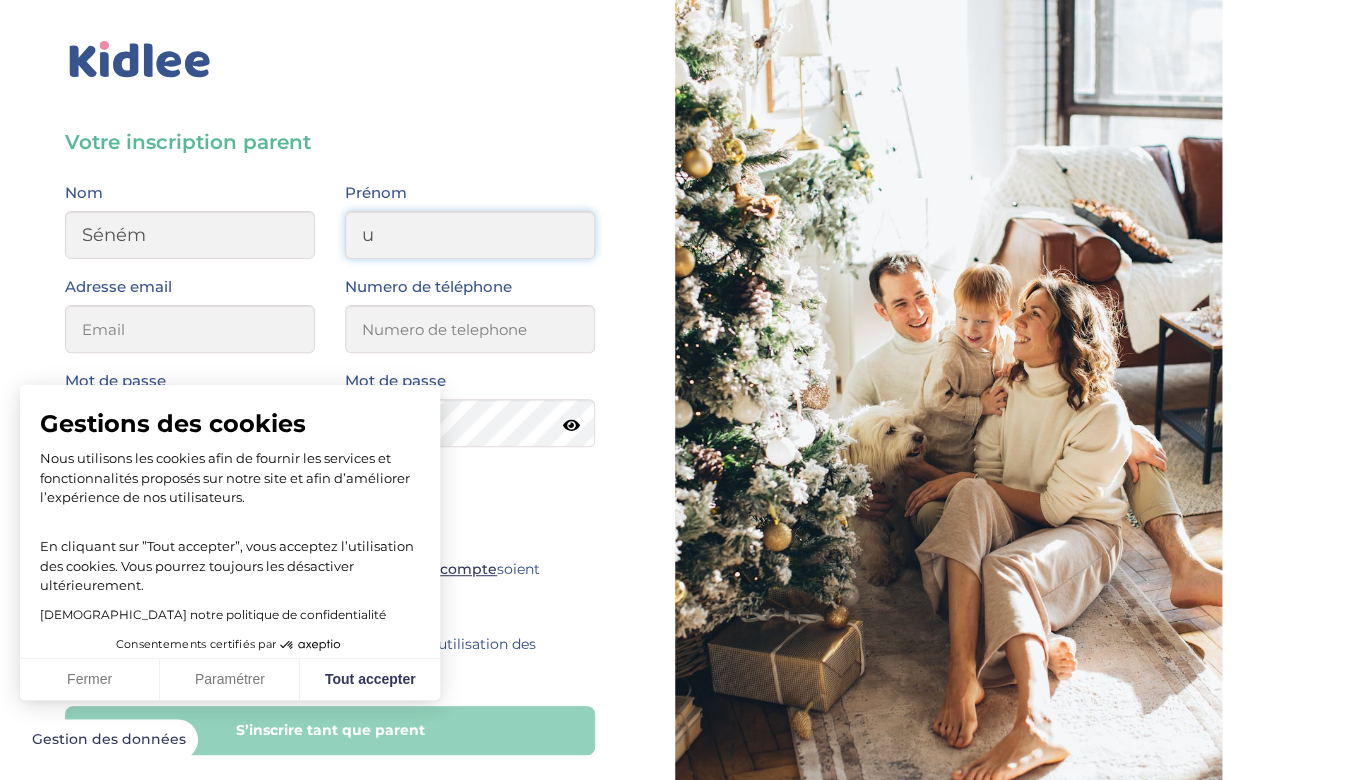 type on "u" 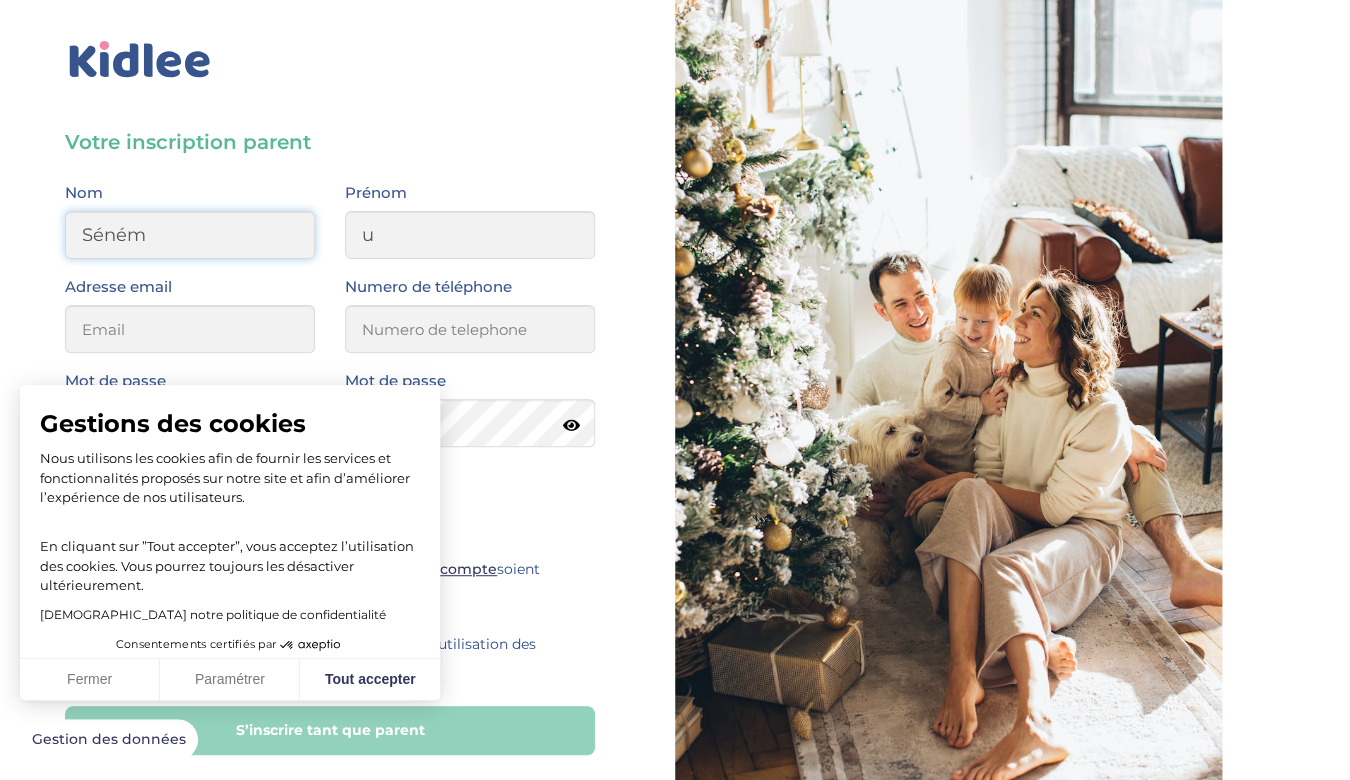 click on "Séném" at bounding box center [190, 235] 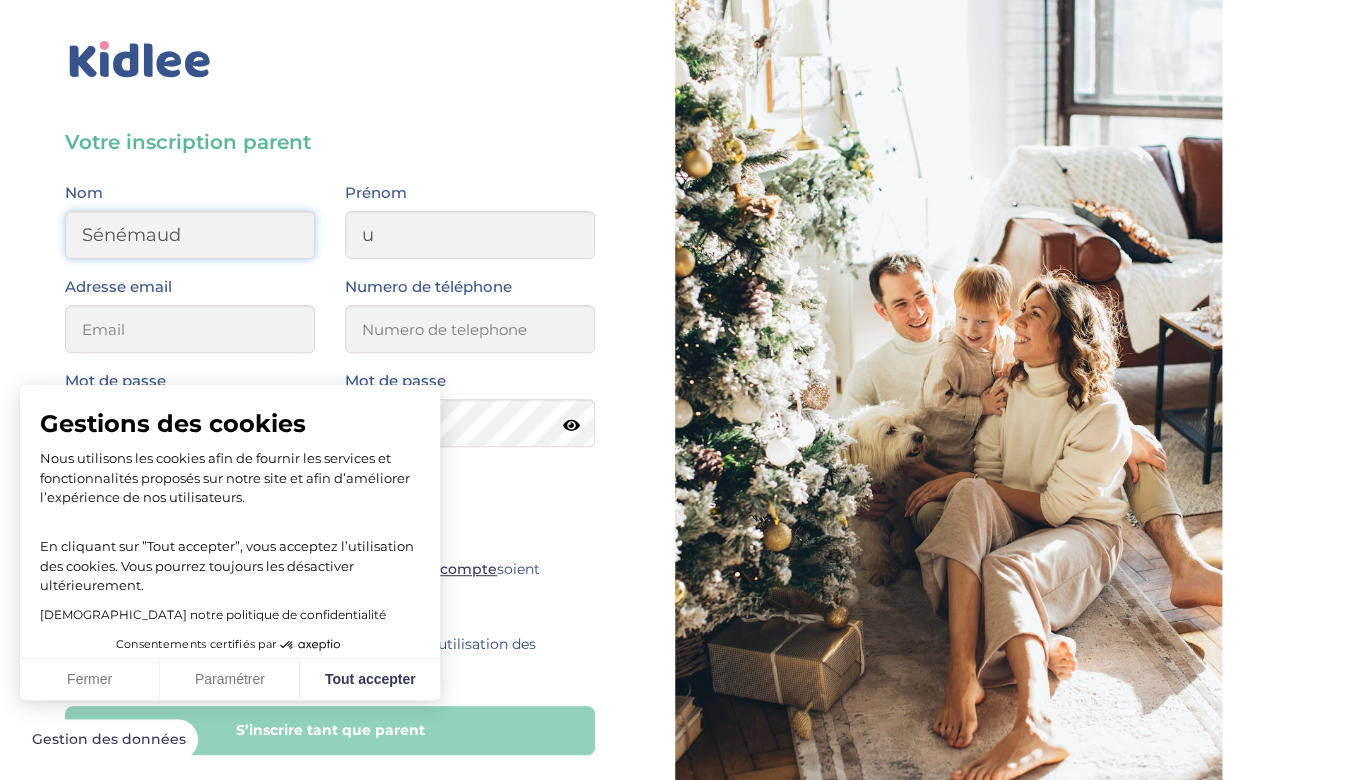type on "Sénémaud" 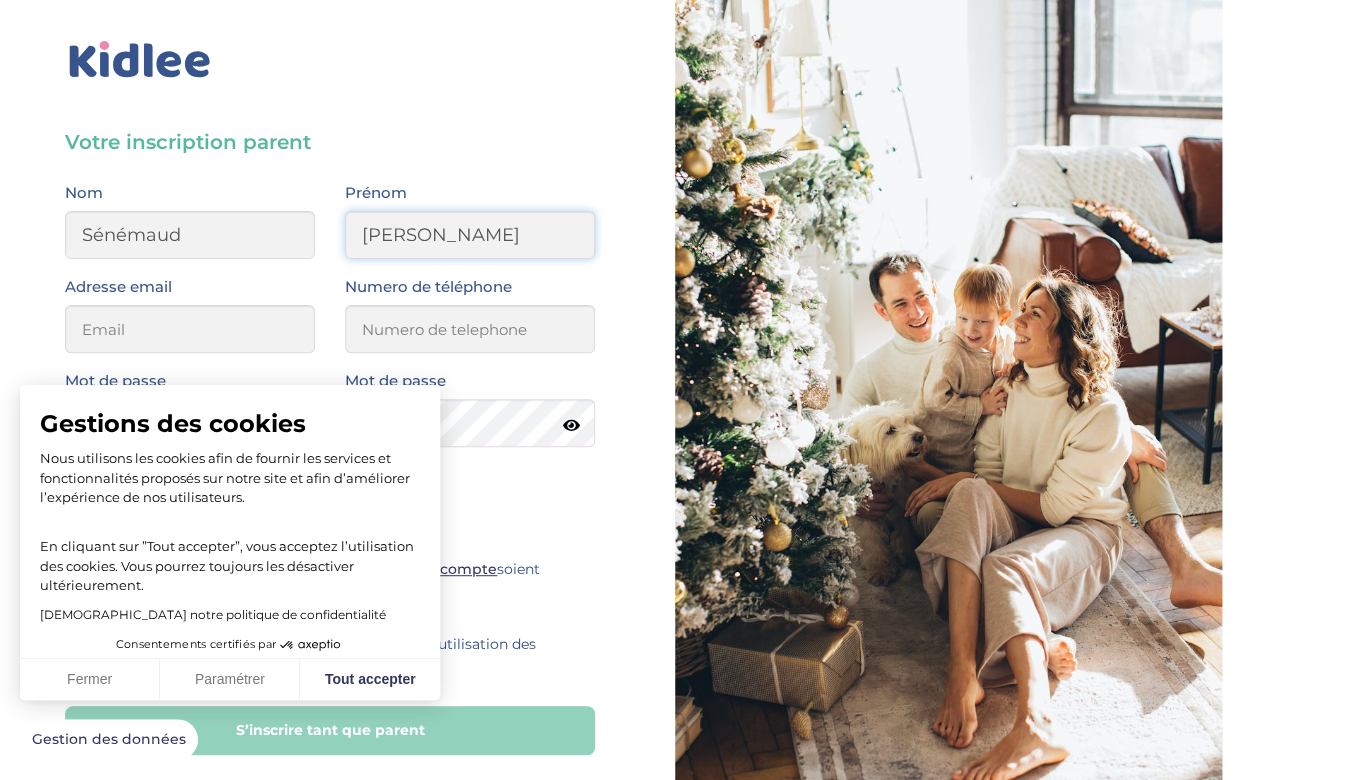 type on "Xavier" 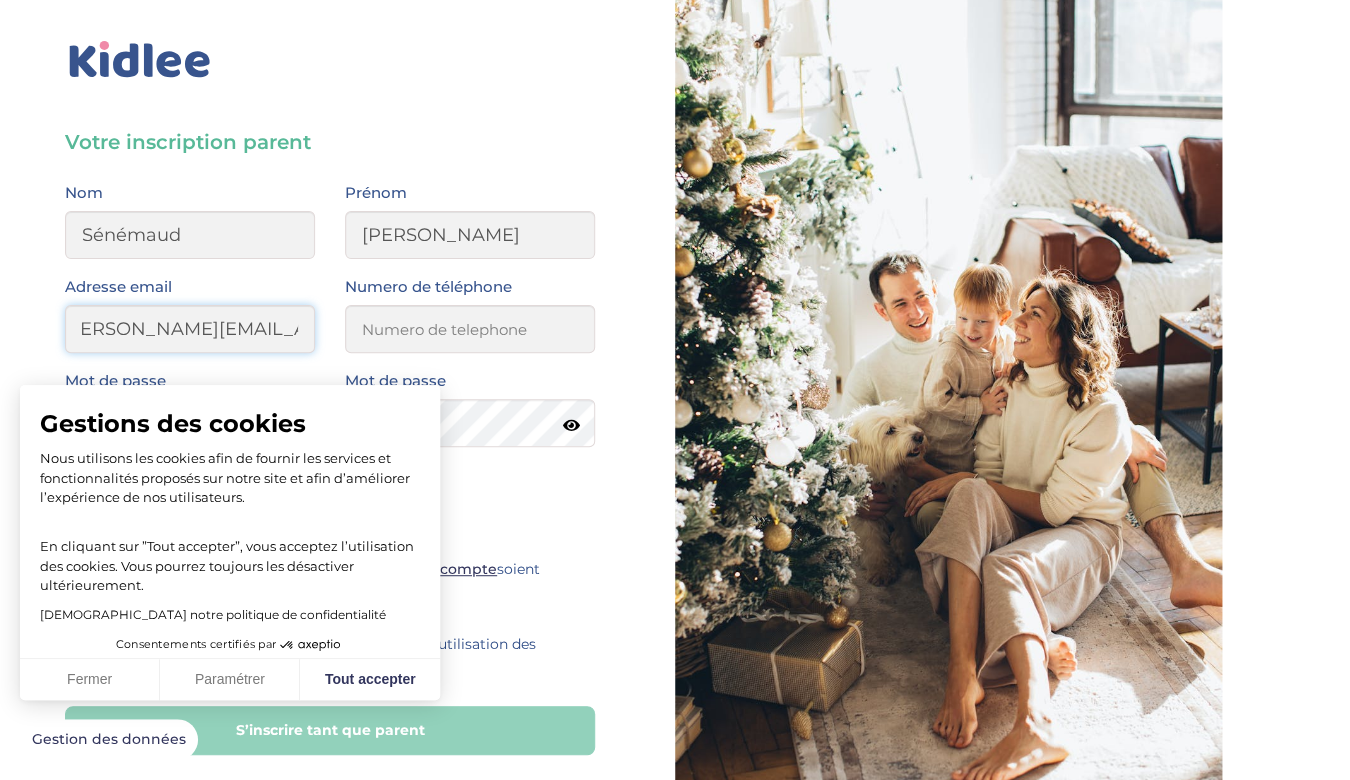 scroll, scrollTop: 0, scrollLeft: 51, axis: horizontal 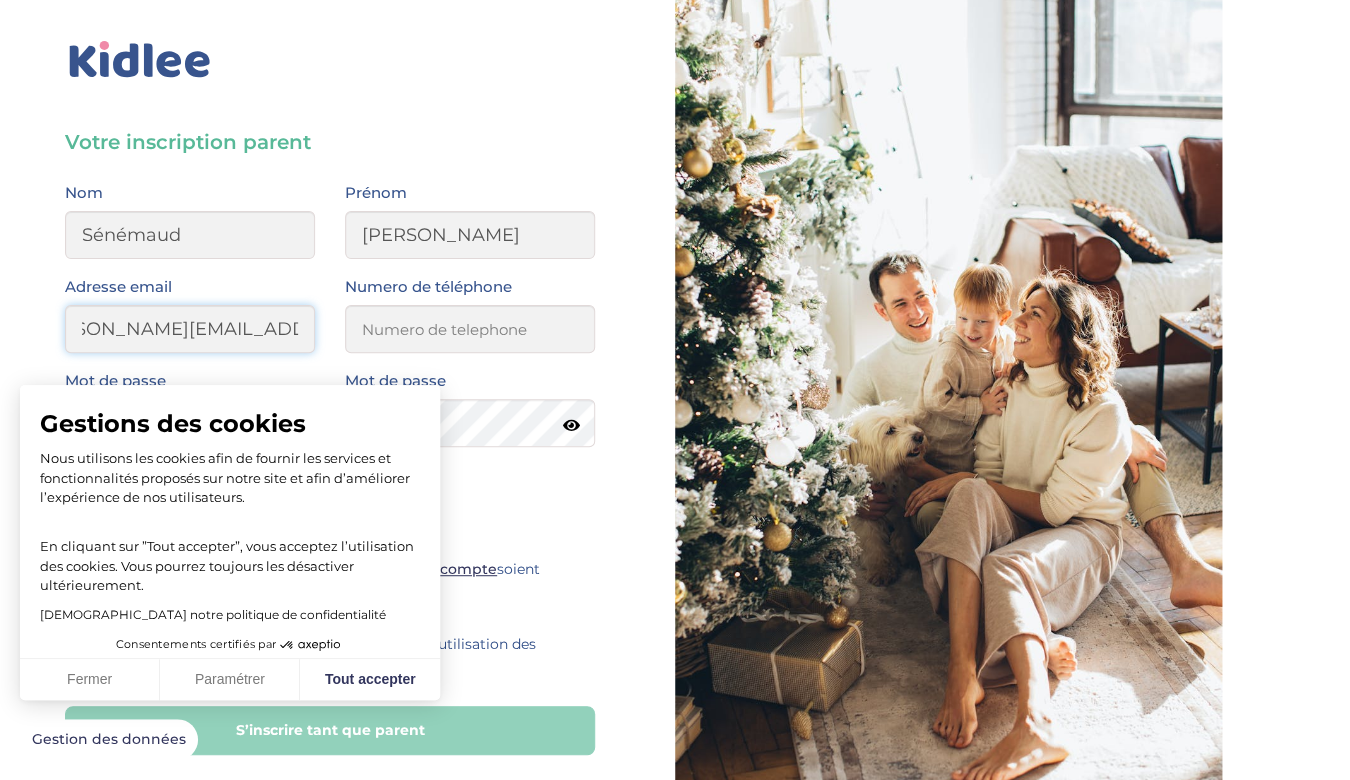 type on "xavier.senemaud@gmail.com" 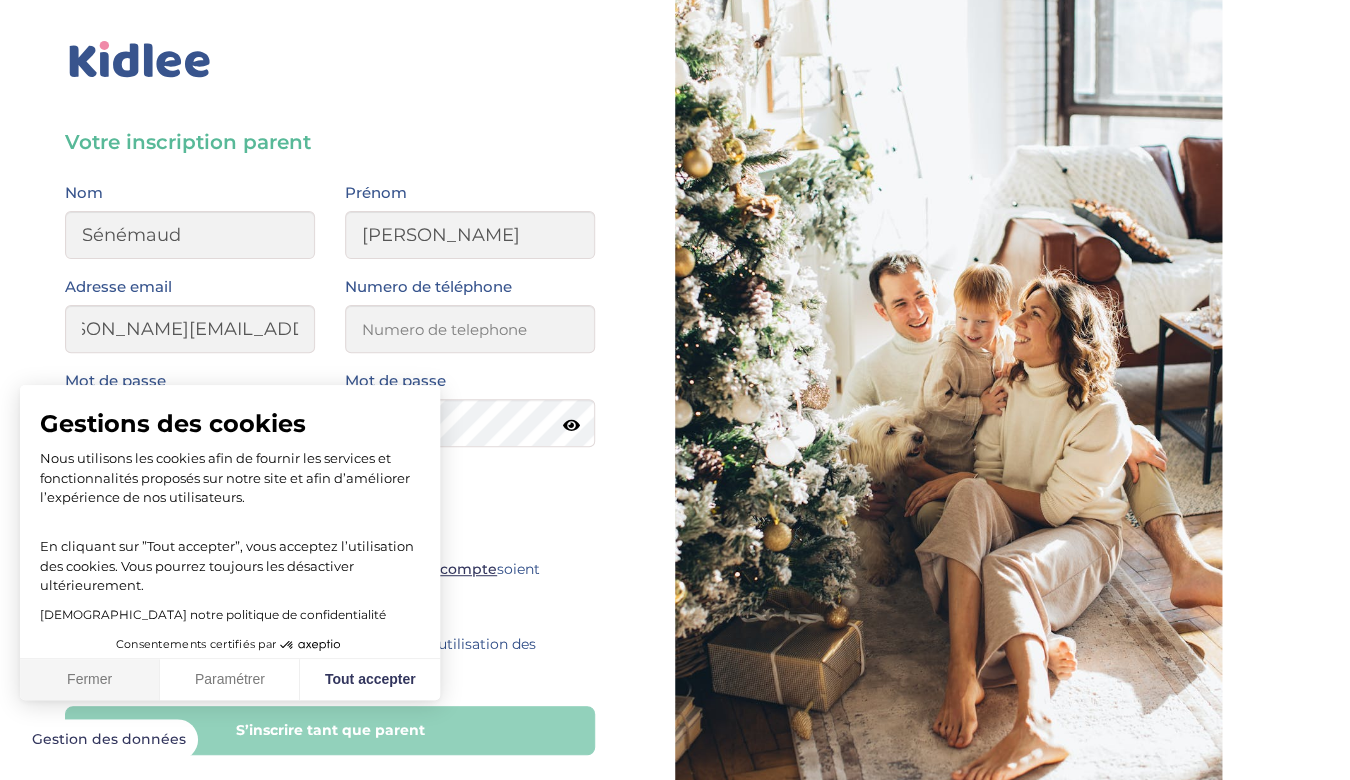 click on "Fermer" at bounding box center [90, 680] 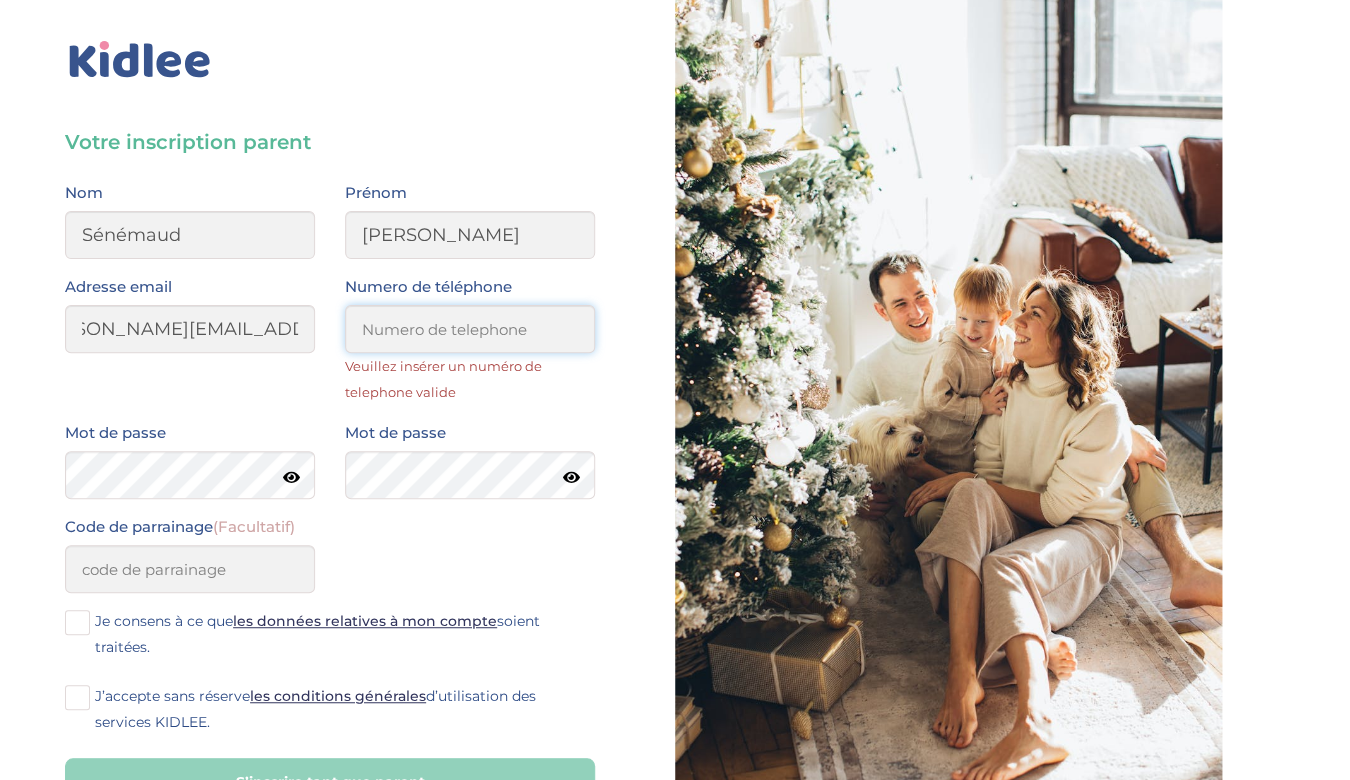 drag, startPoint x: 426, startPoint y: 323, endPoint x: 426, endPoint y: 244, distance: 79 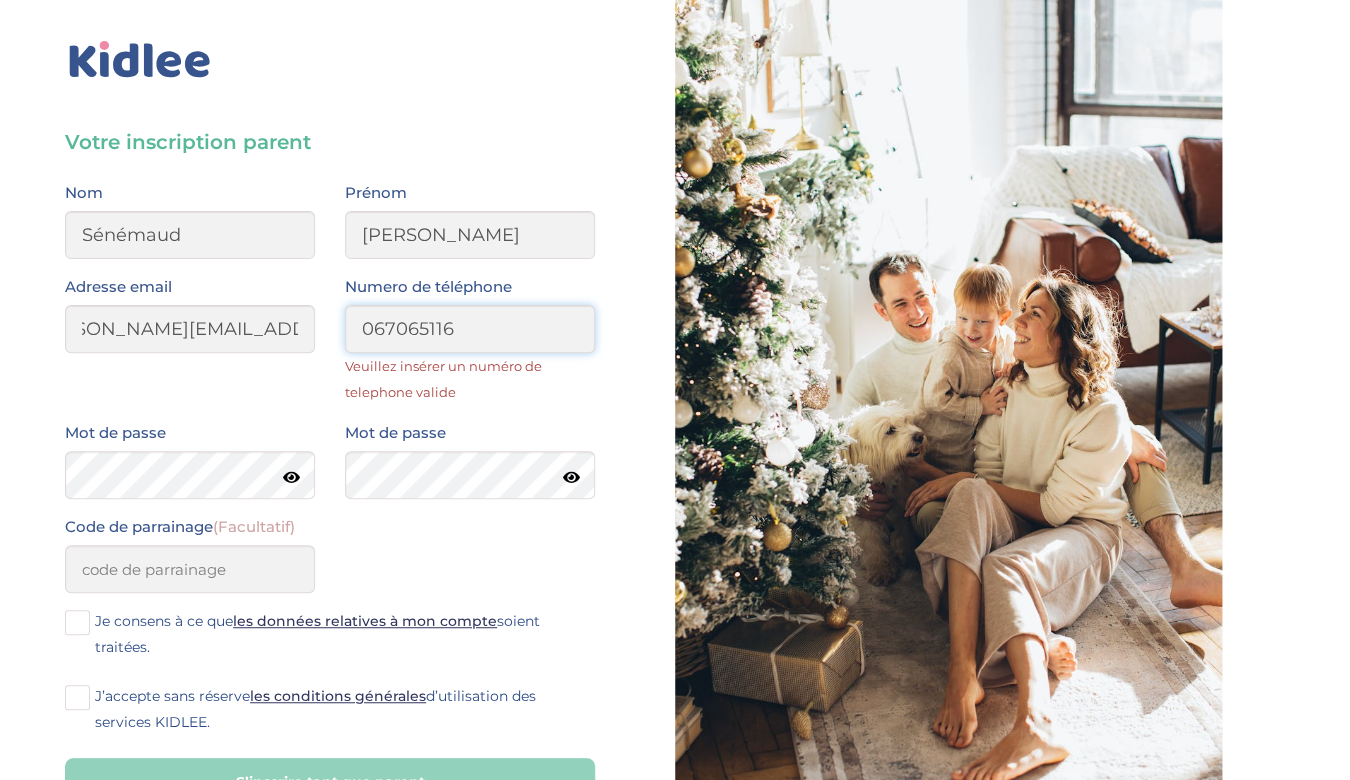 type on "067065116" 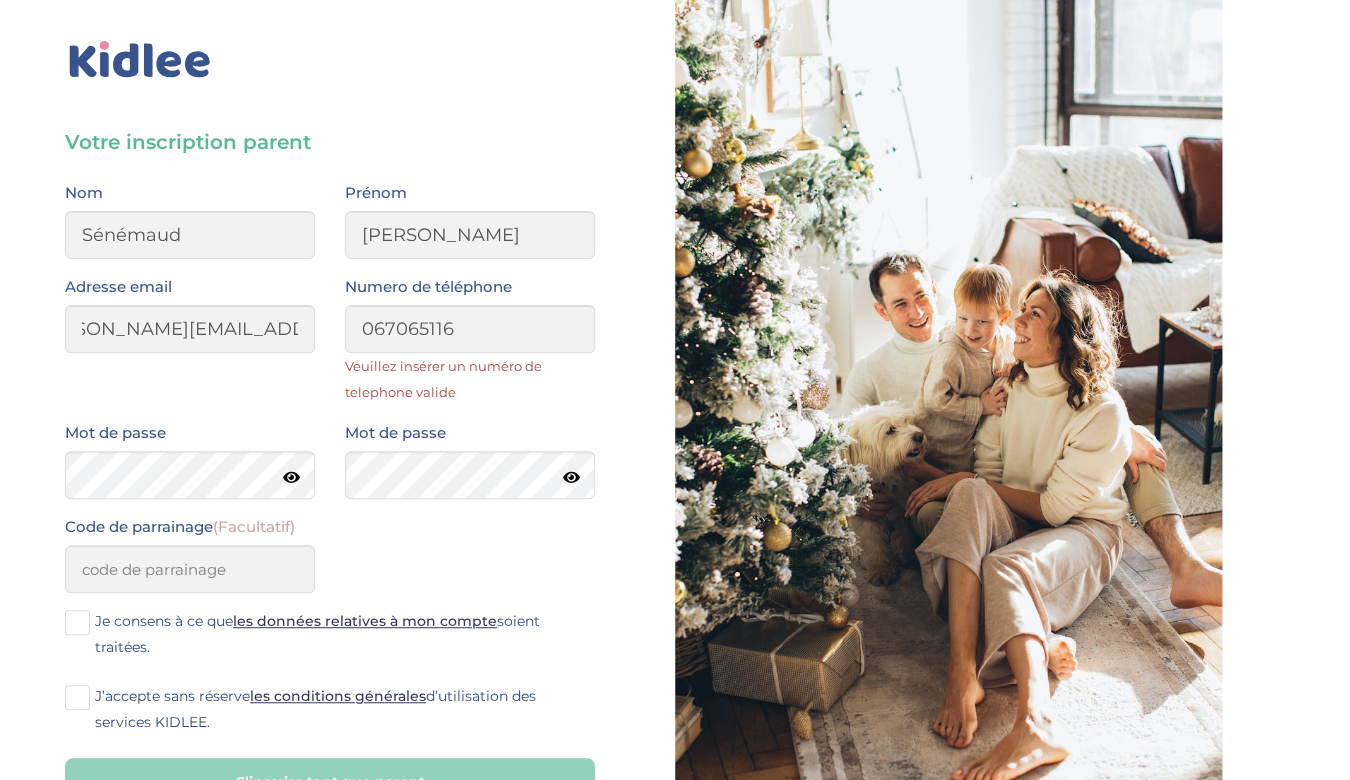 click on "Code de parrainage  (Facultatif)" at bounding box center (330, 561) 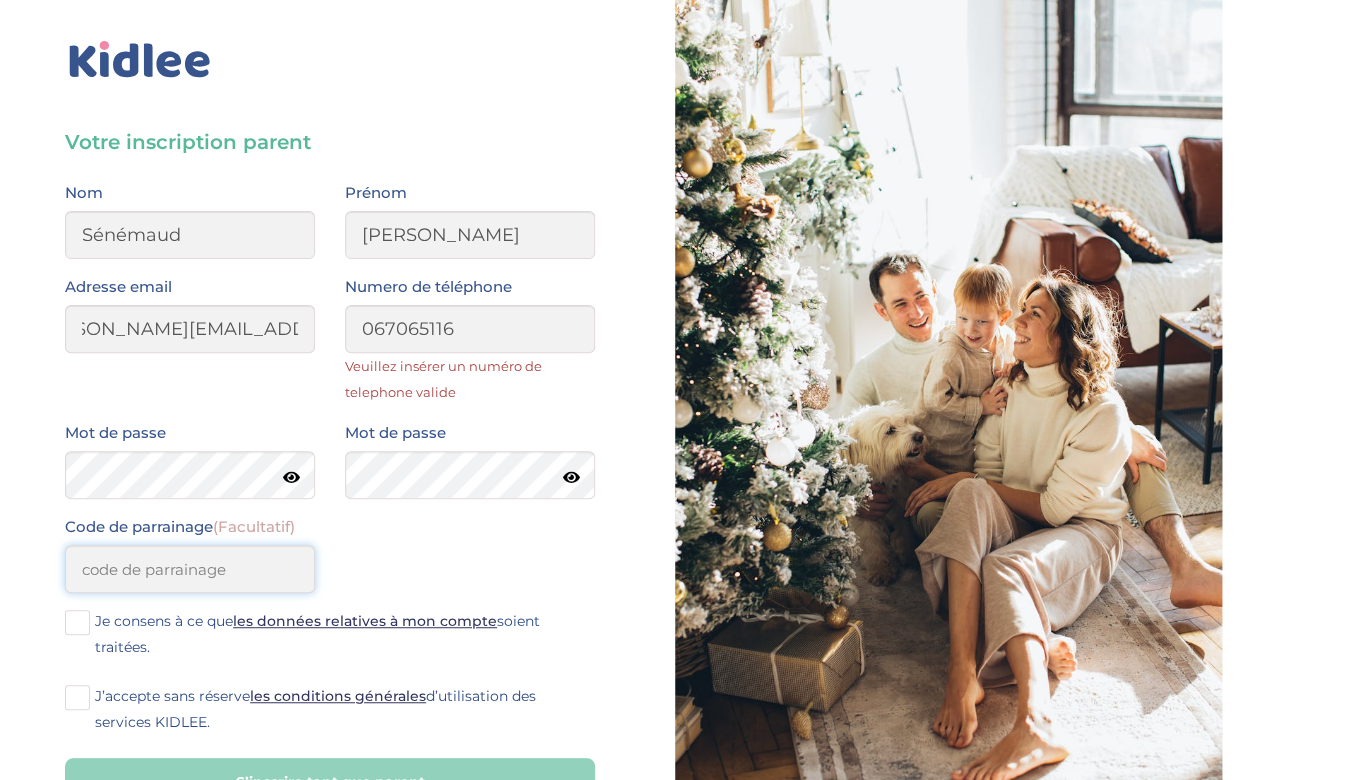 click on "Code de parrainage  (Facultatif)" at bounding box center (190, 569) 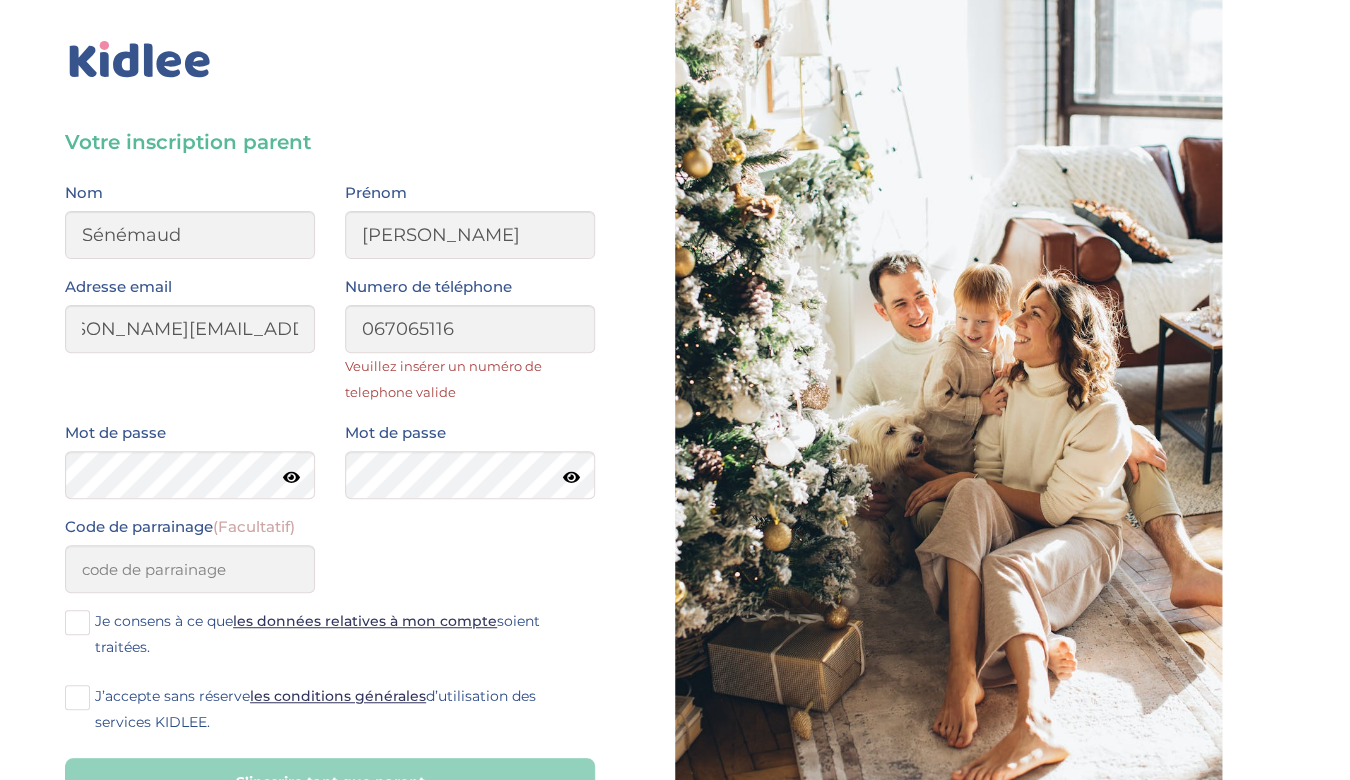 click at bounding box center [77, 622] 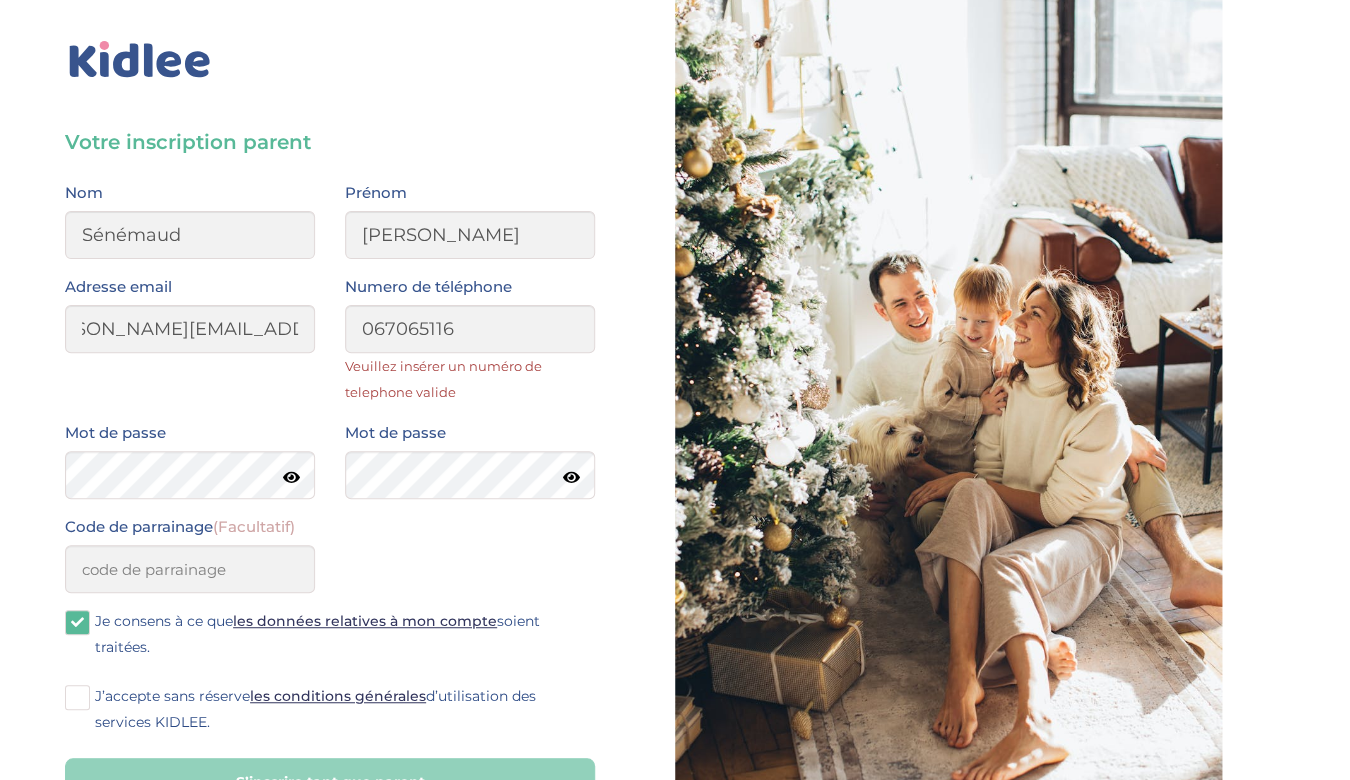 click at bounding box center [77, 697] 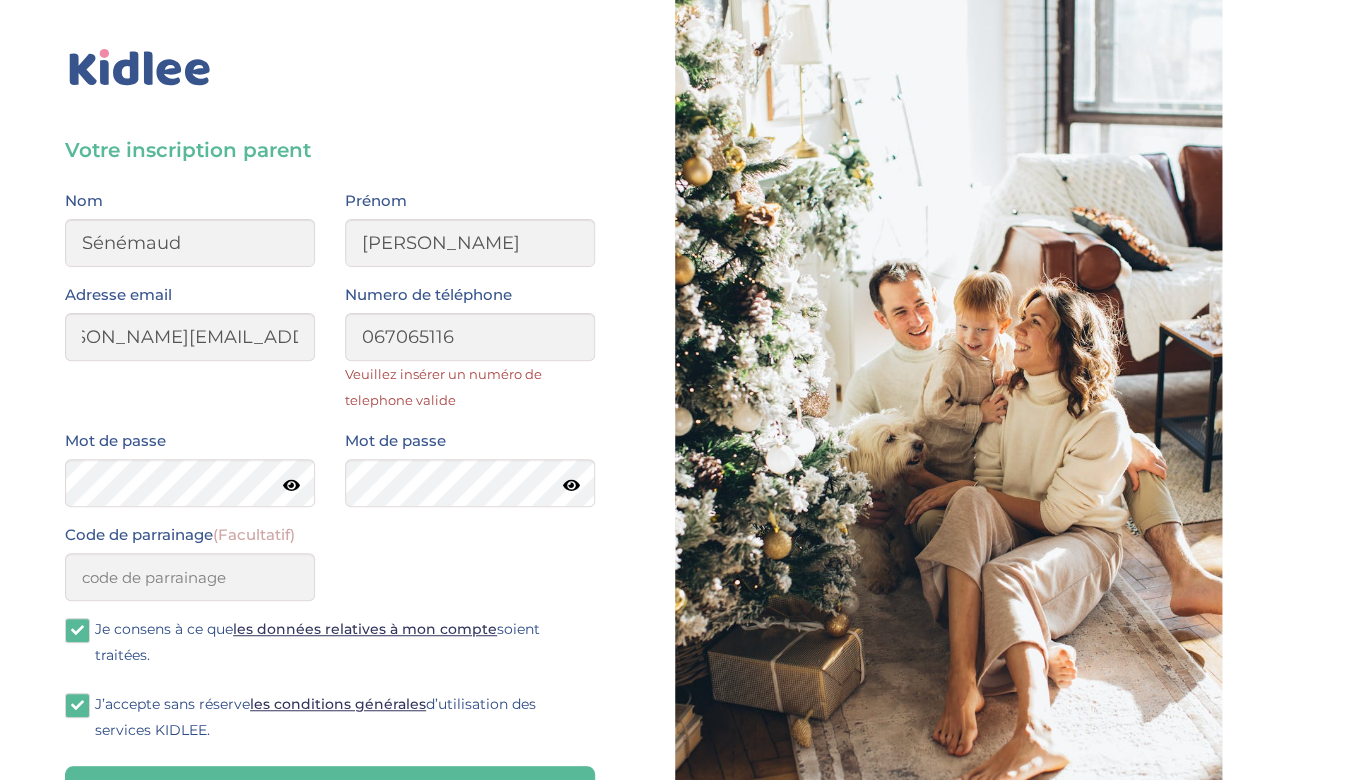 scroll, scrollTop: 252, scrollLeft: 0, axis: vertical 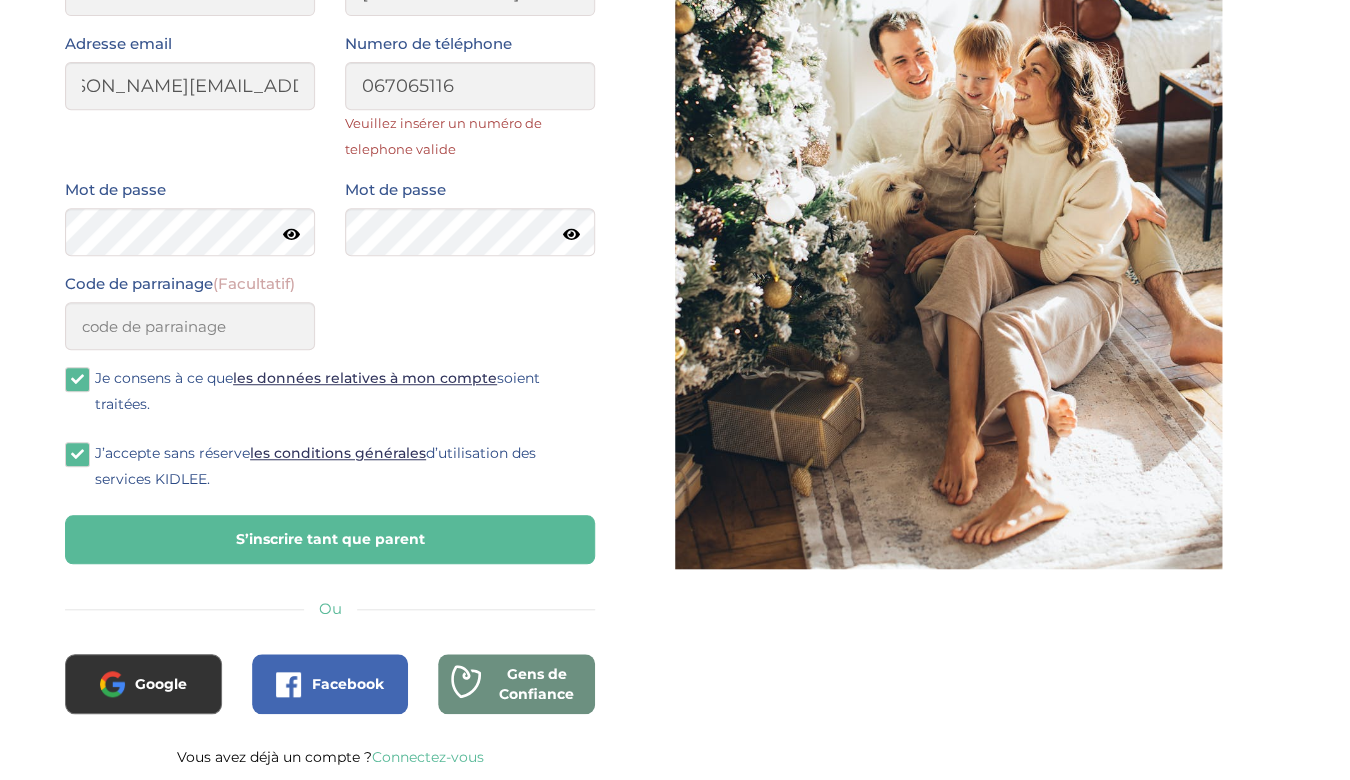 click on "S’inscrire tant que parent" at bounding box center [330, 539] 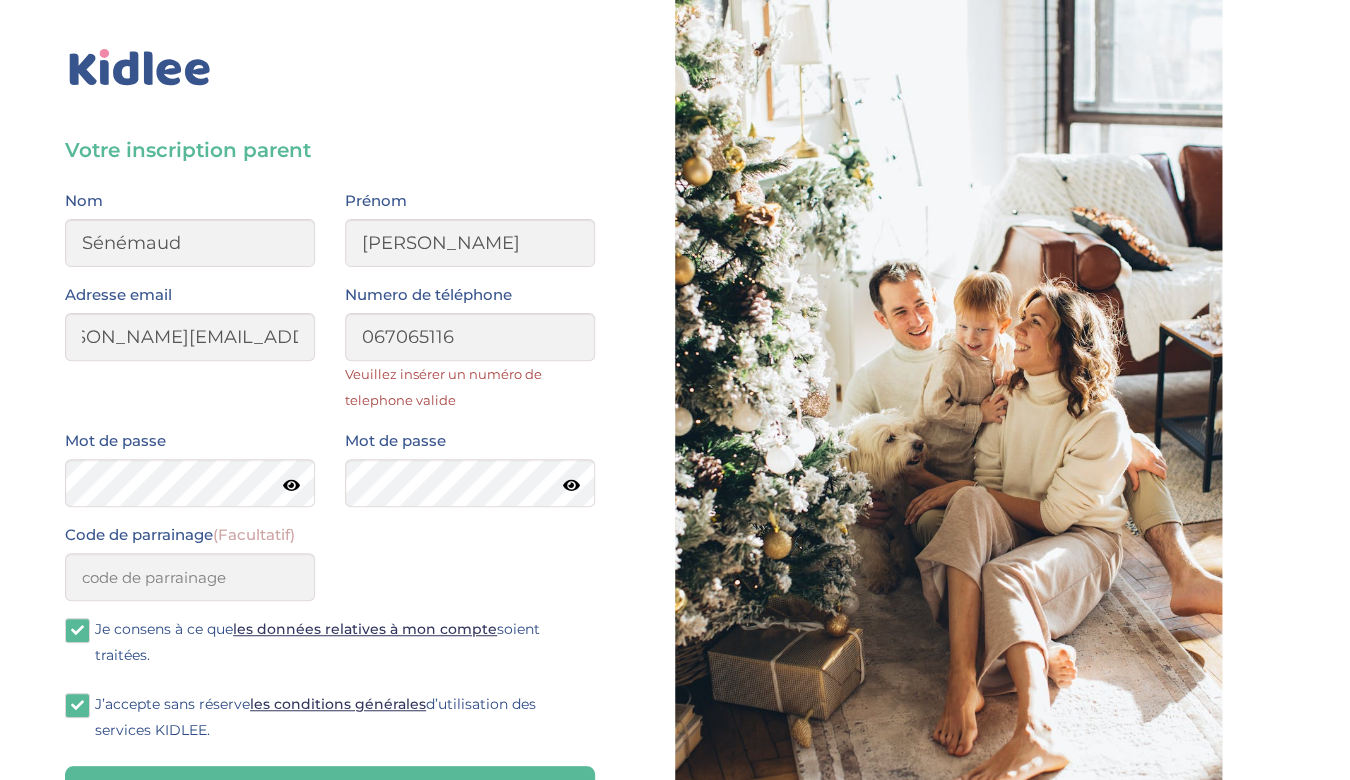 scroll, scrollTop: 252, scrollLeft: 0, axis: vertical 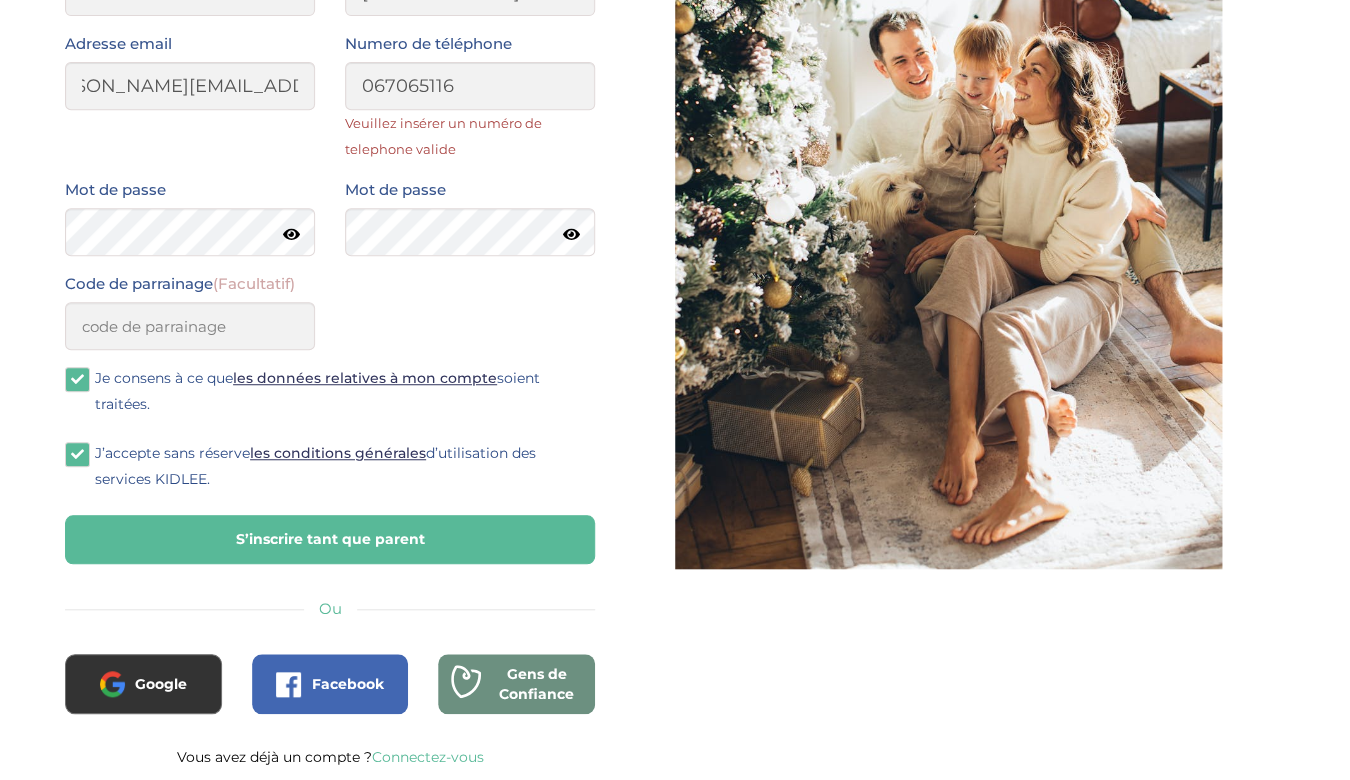 click on "S’inscrire tant que parent" at bounding box center [330, 539] 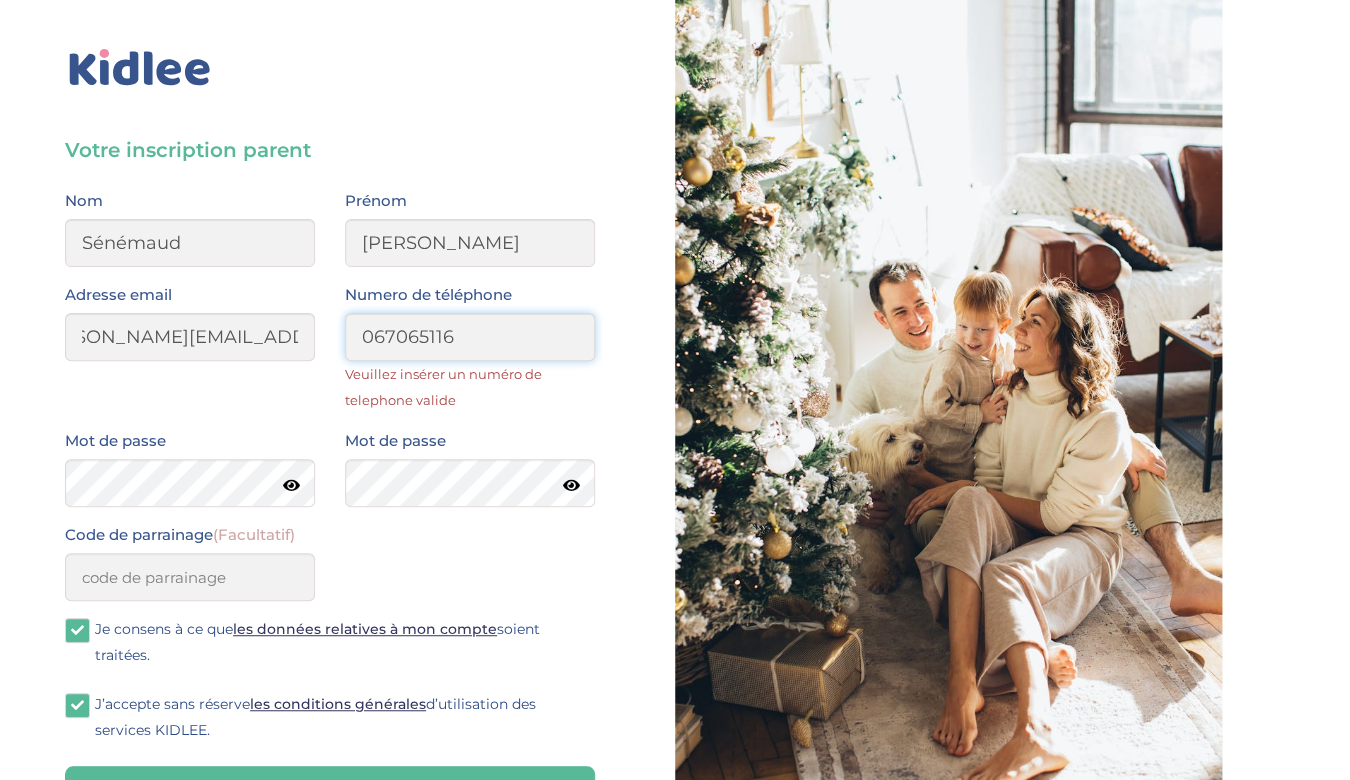 click on "067065116" at bounding box center (470, 337) 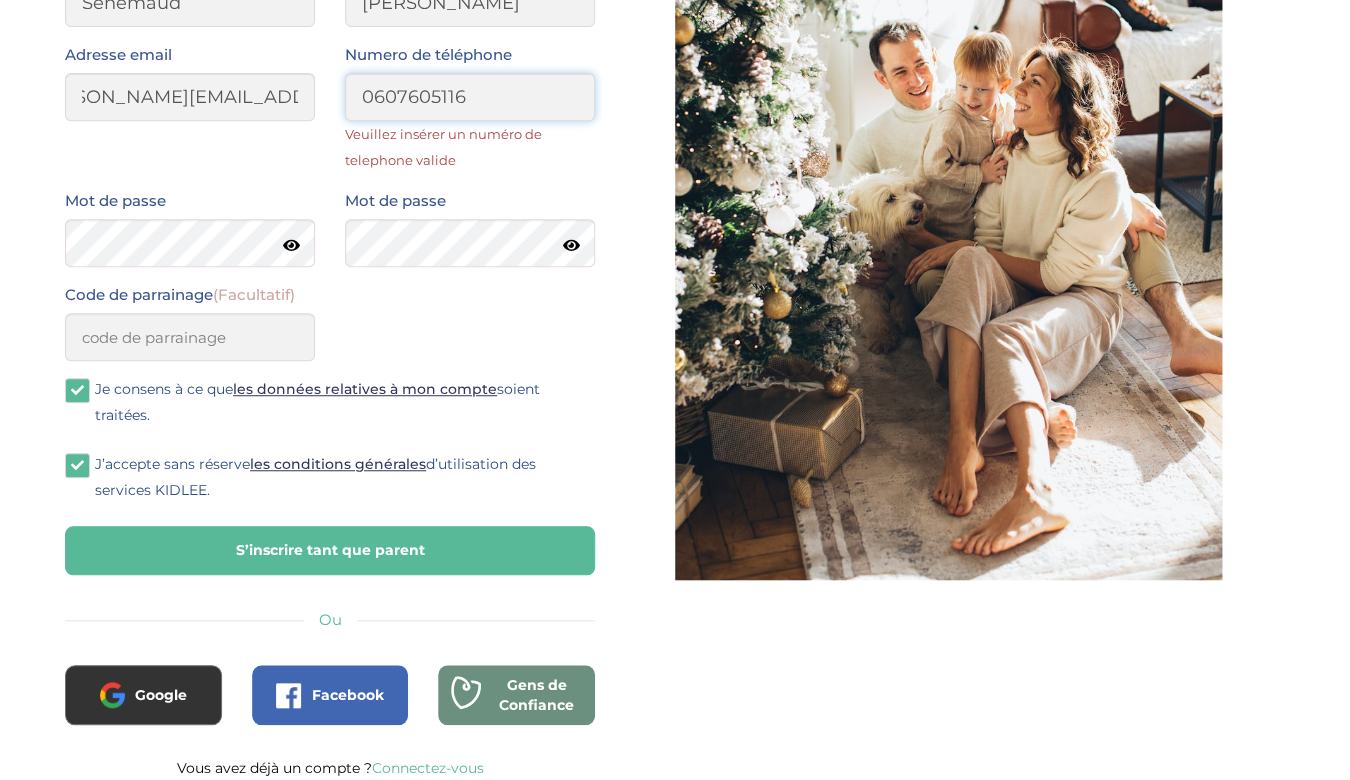 type on "0607605116" 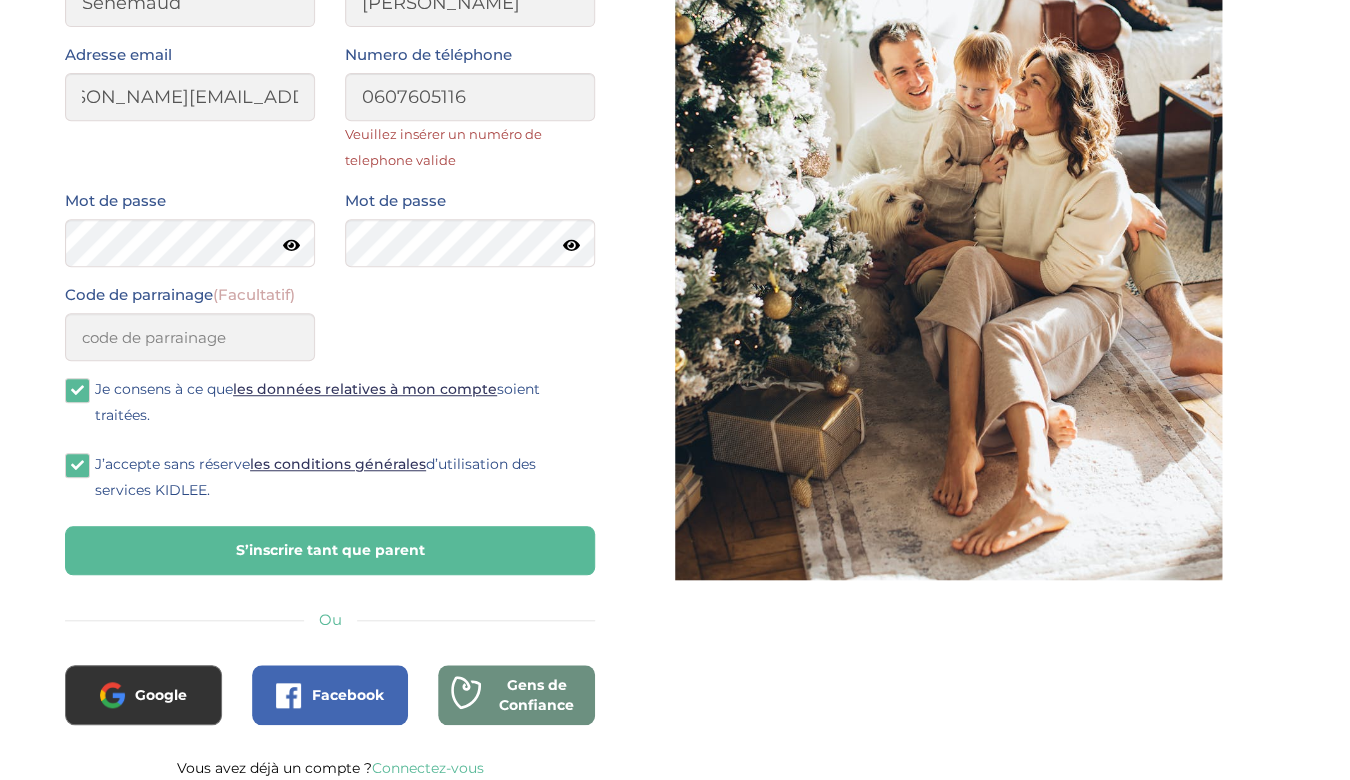 click on "S’inscrire tant que parent" at bounding box center [330, 550] 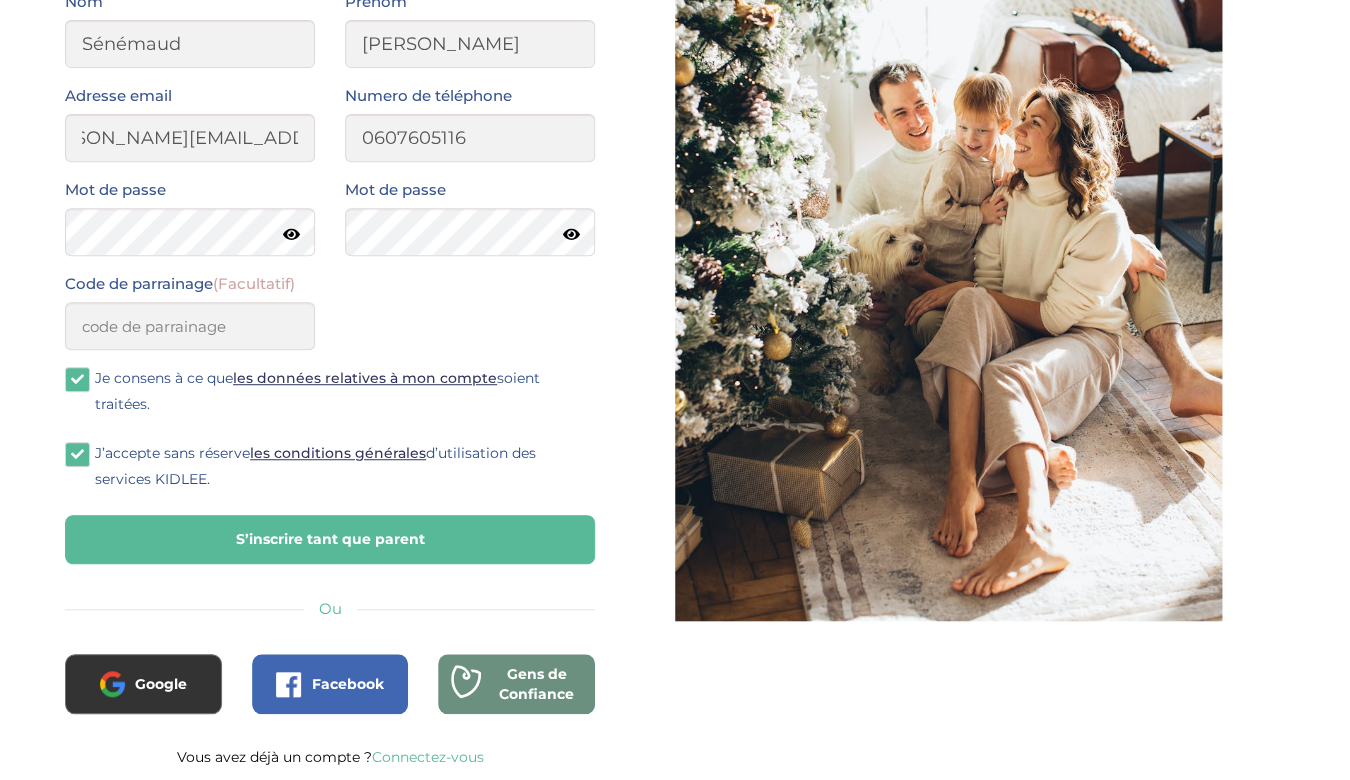 scroll, scrollTop: 198, scrollLeft: 0, axis: vertical 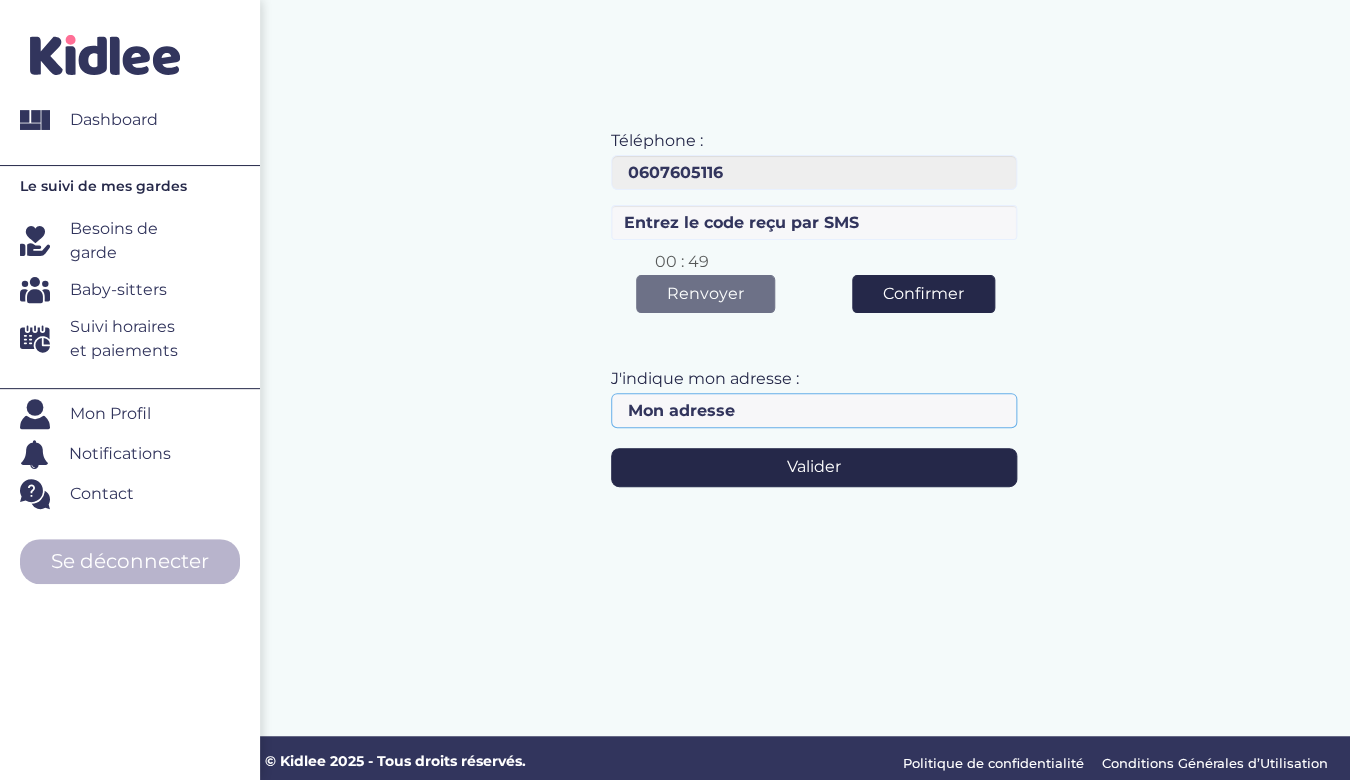 click at bounding box center [814, 410] 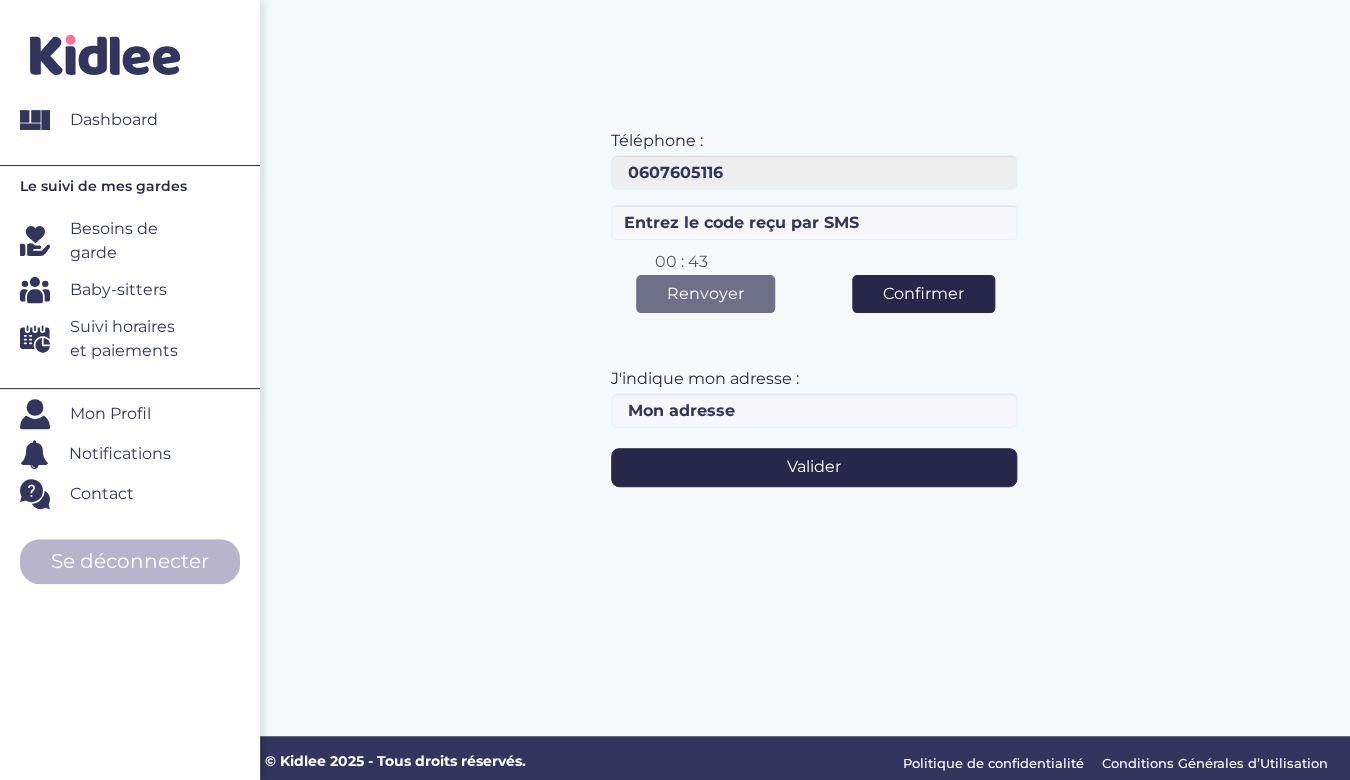 click on "Besoins de garde" at bounding box center [132, 241] 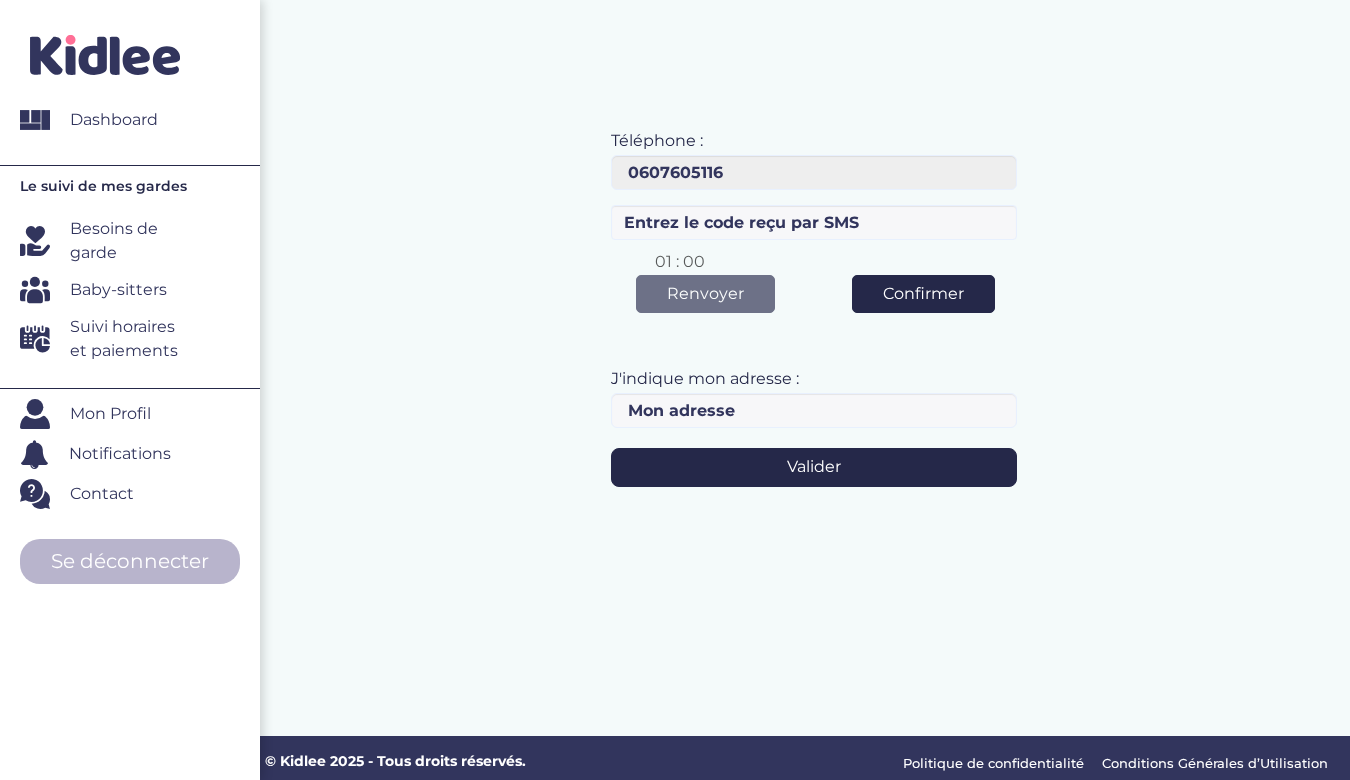 scroll, scrollTop: 0, scrollLeft: 0, axis: both 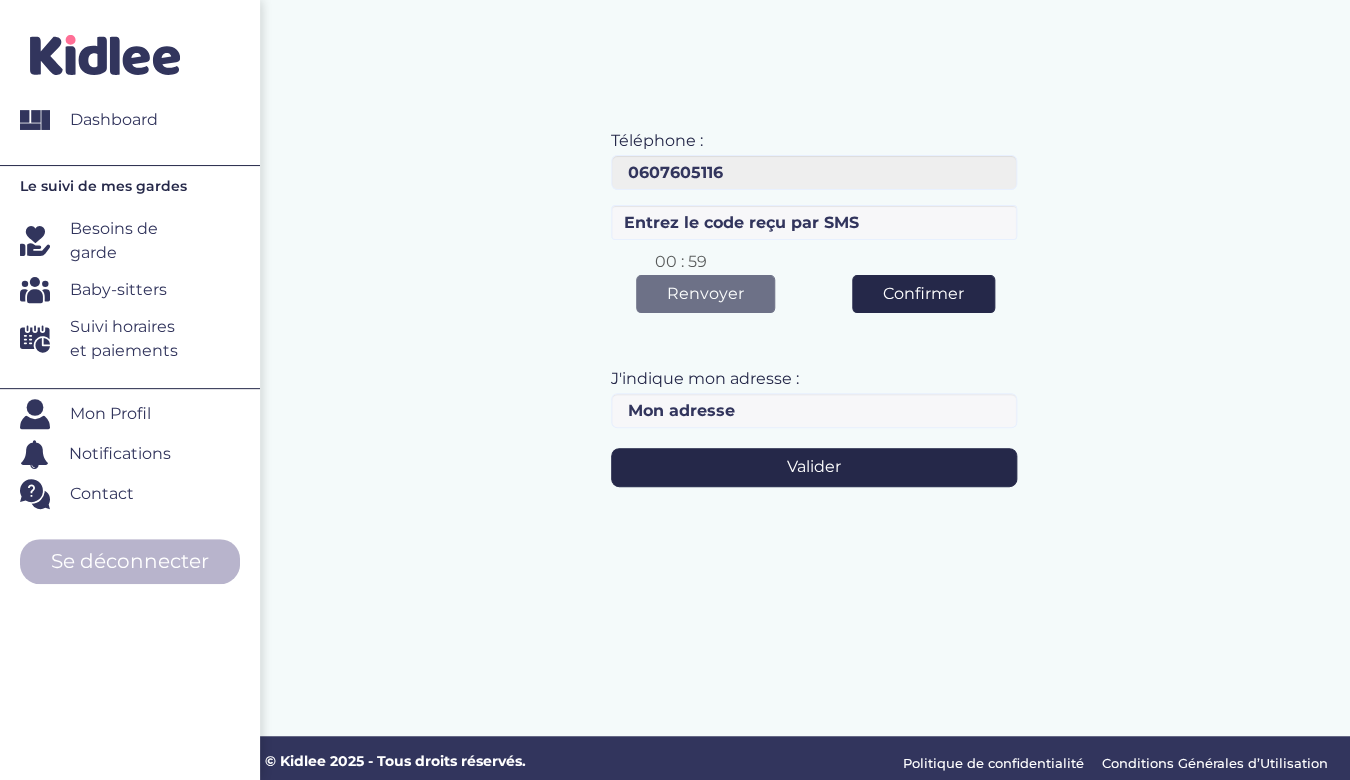 click on "Besoins de garde" at bounding box center [132, 241] 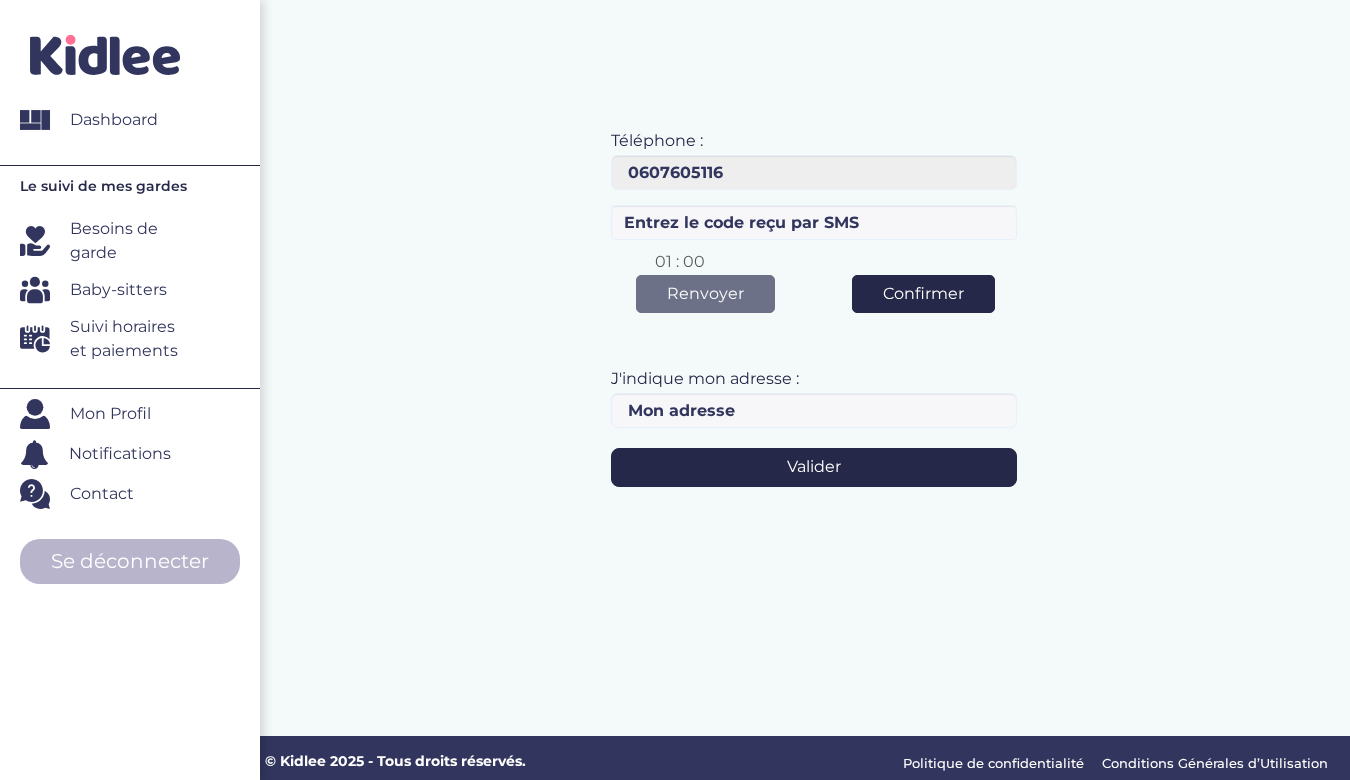 scroll, scrollTop: 0, scrollLeft: 0, axis: both 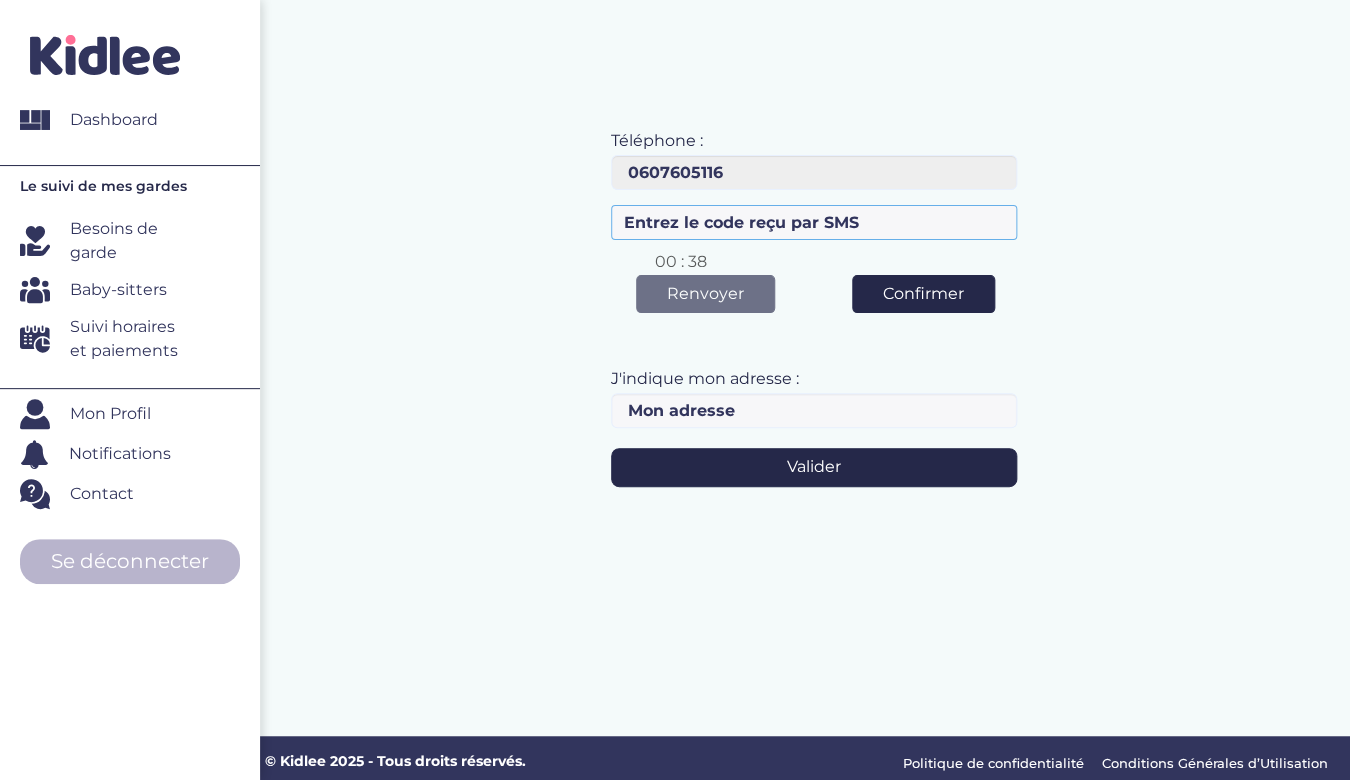 click at bounding box center [814, 222] 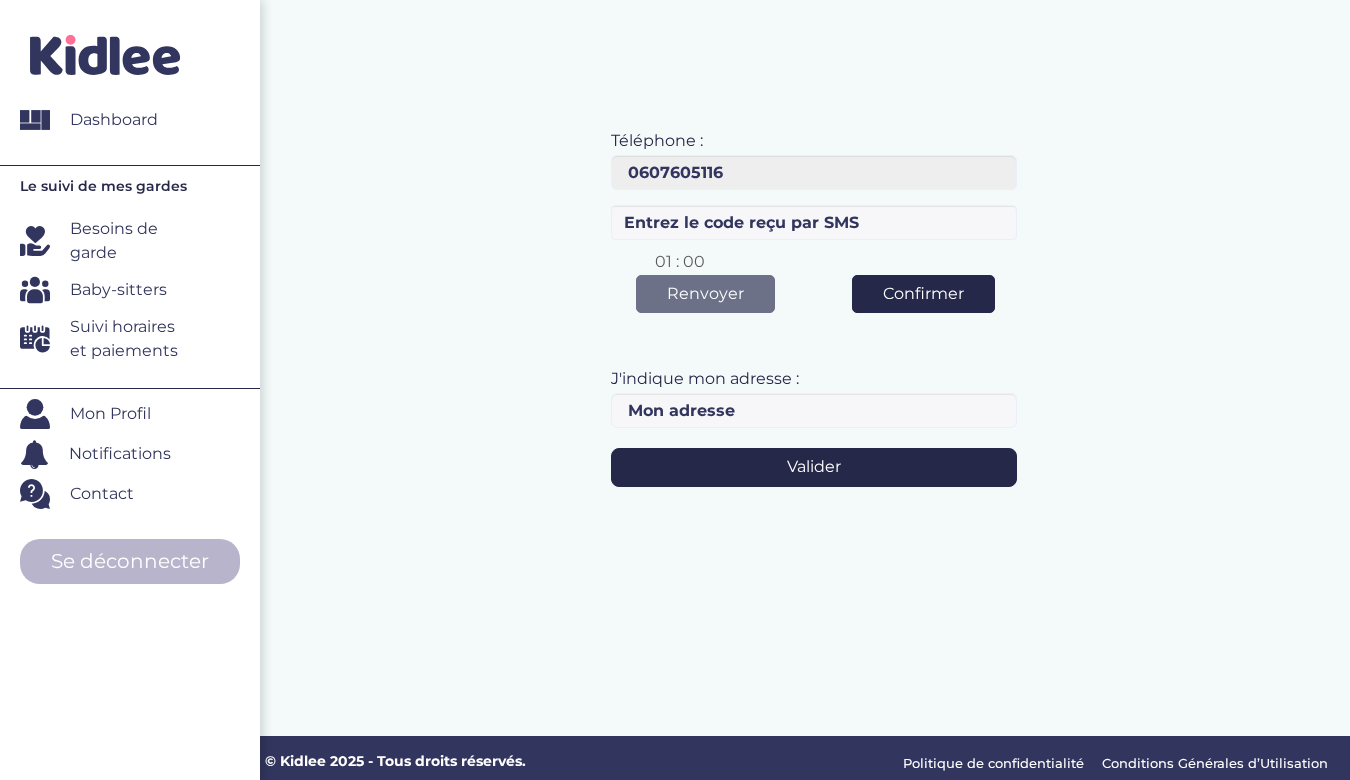 scroll, scrollTop: 0, scrollLeft: 0, axis: both 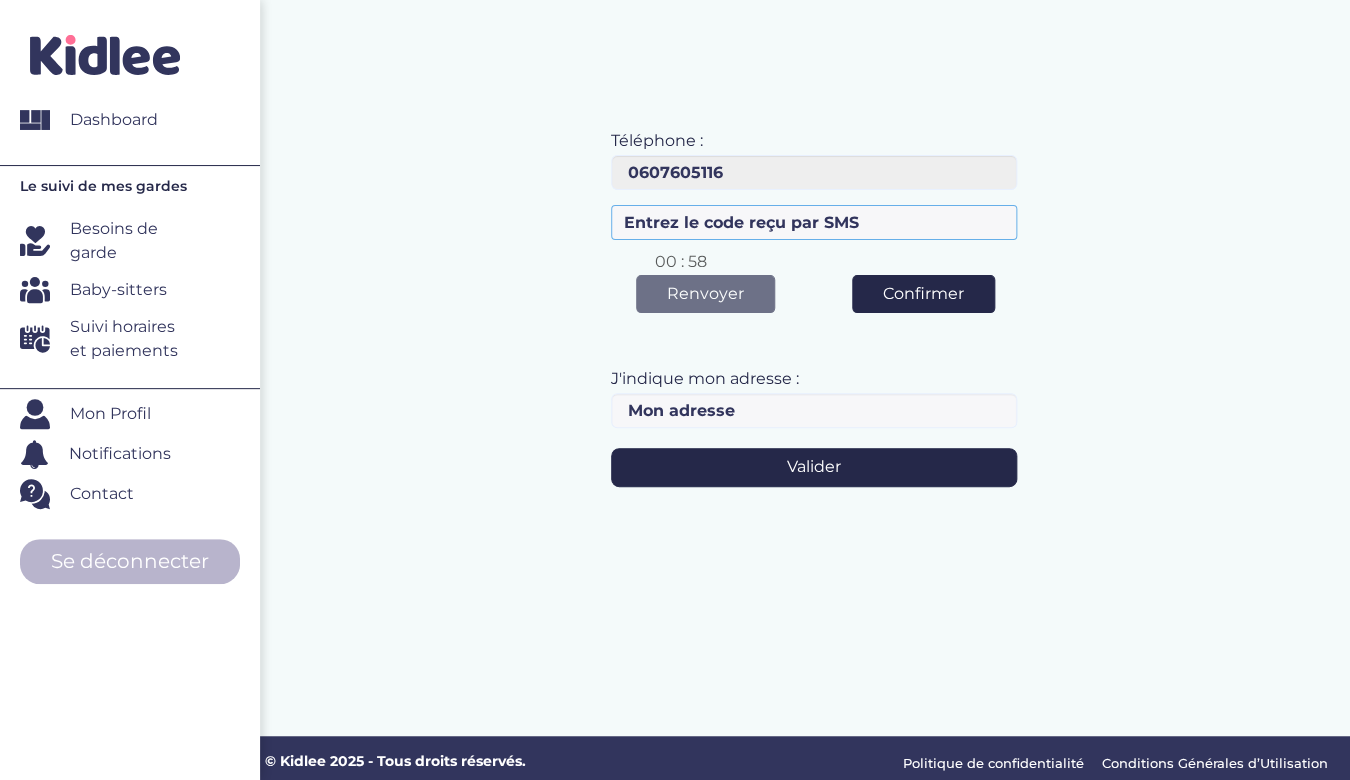 click at bounding box center [814, 222] 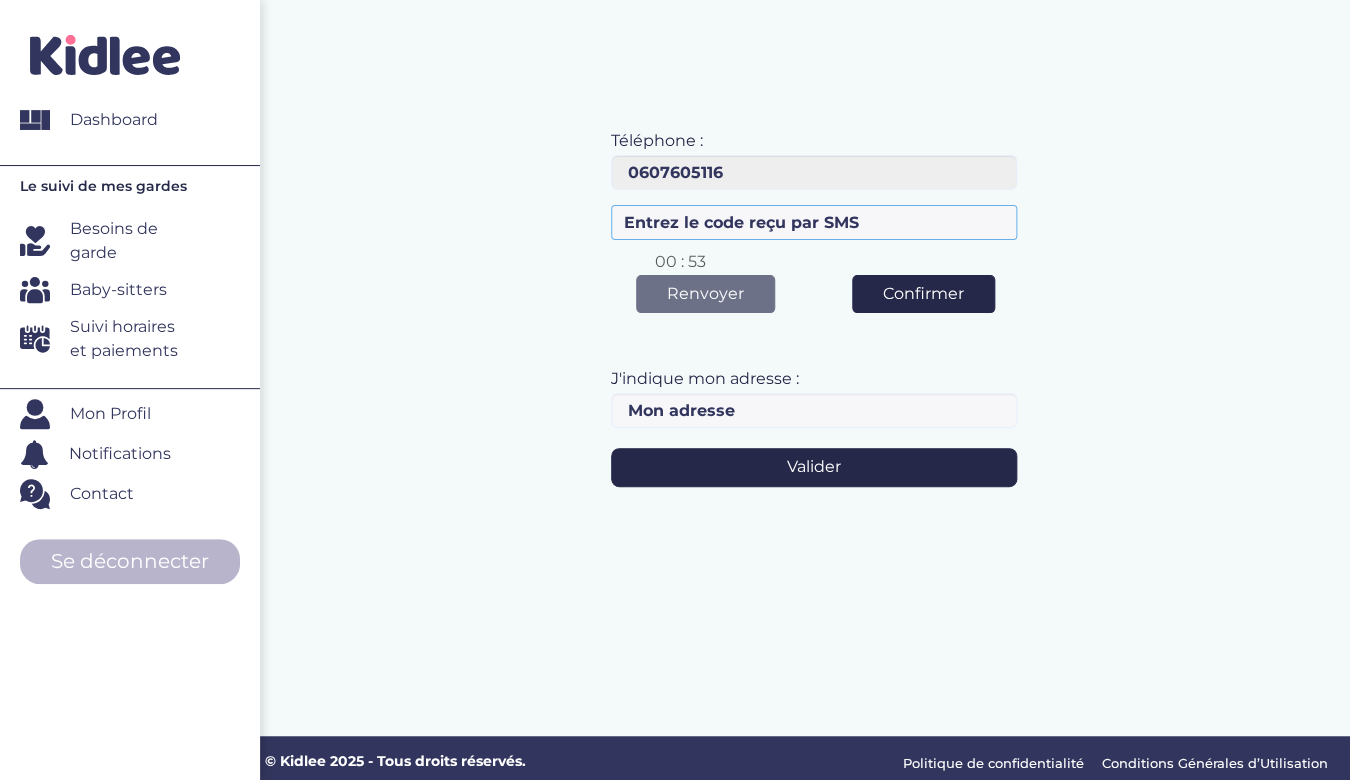 click at bounding box center [814, 222] 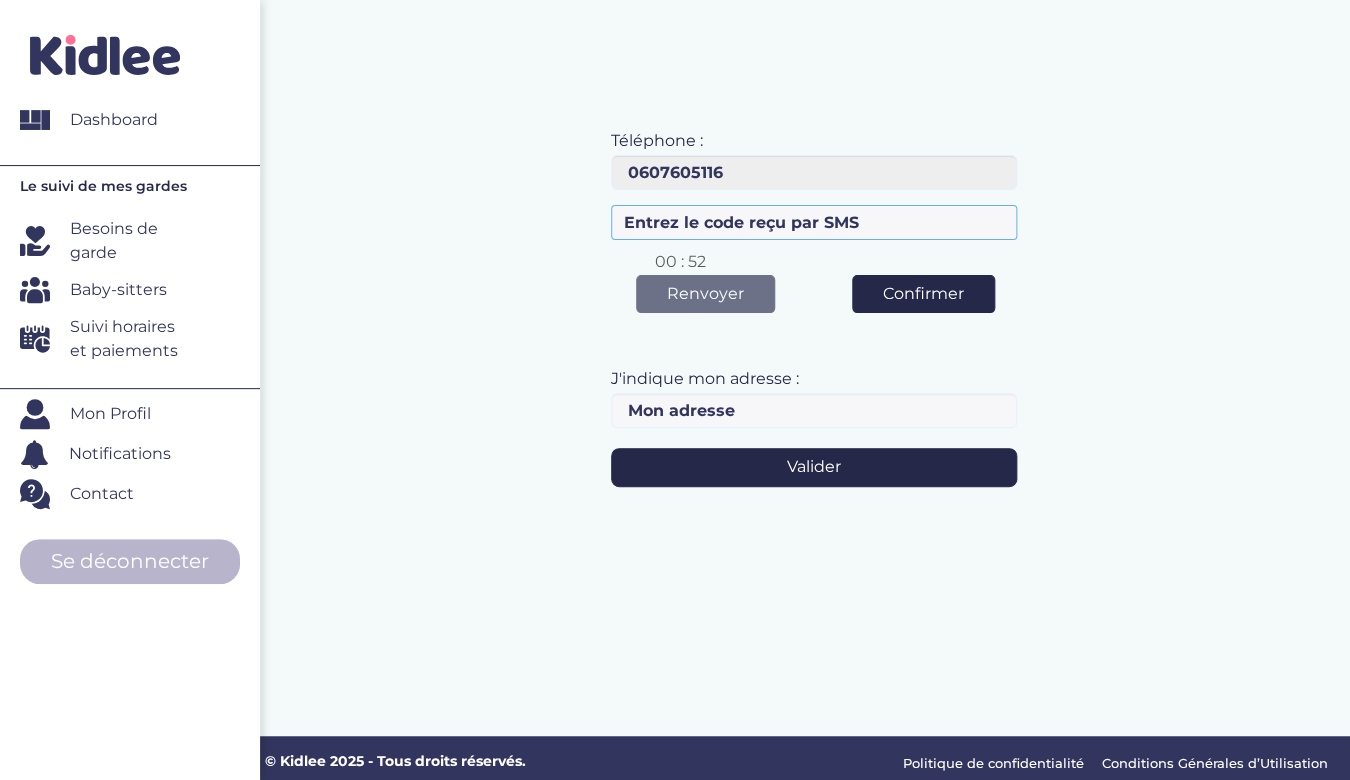 click at bounding box center (814, 222) 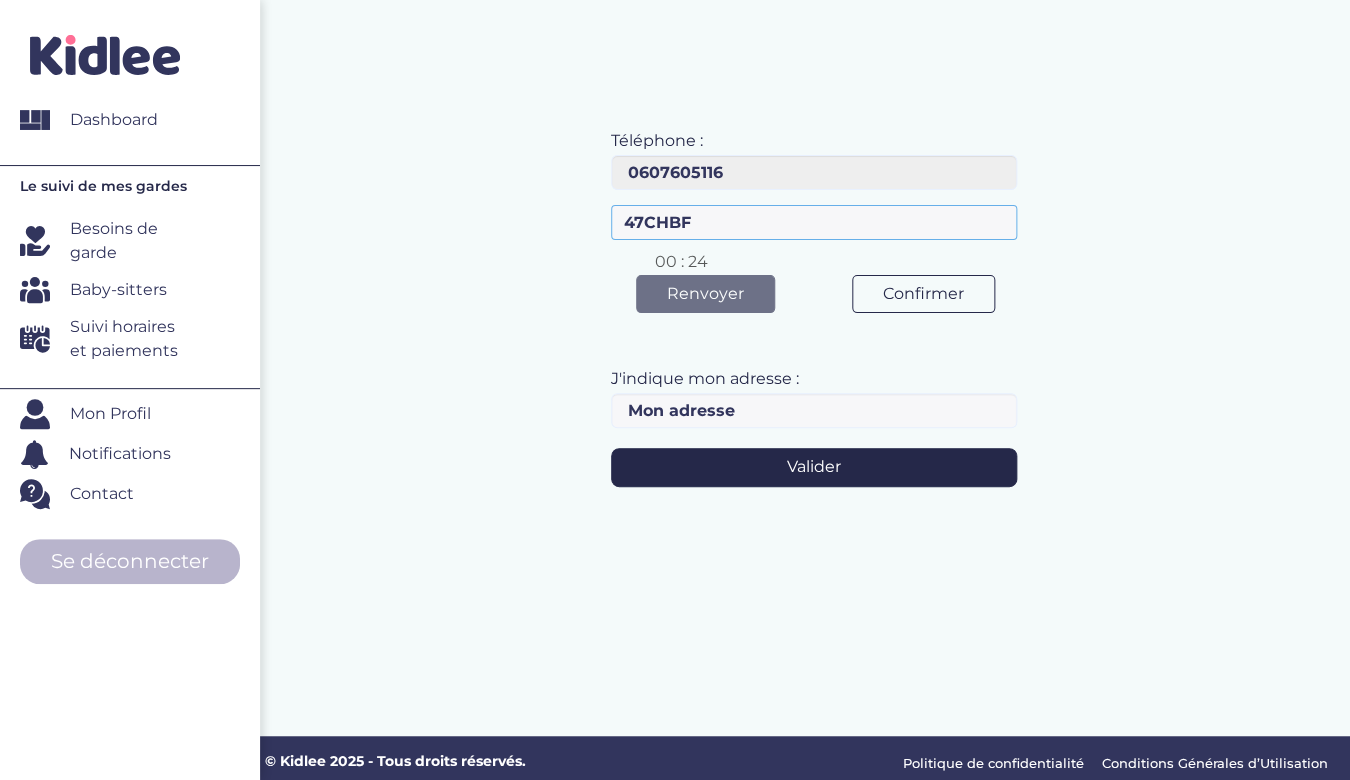 type on "47CHBF" 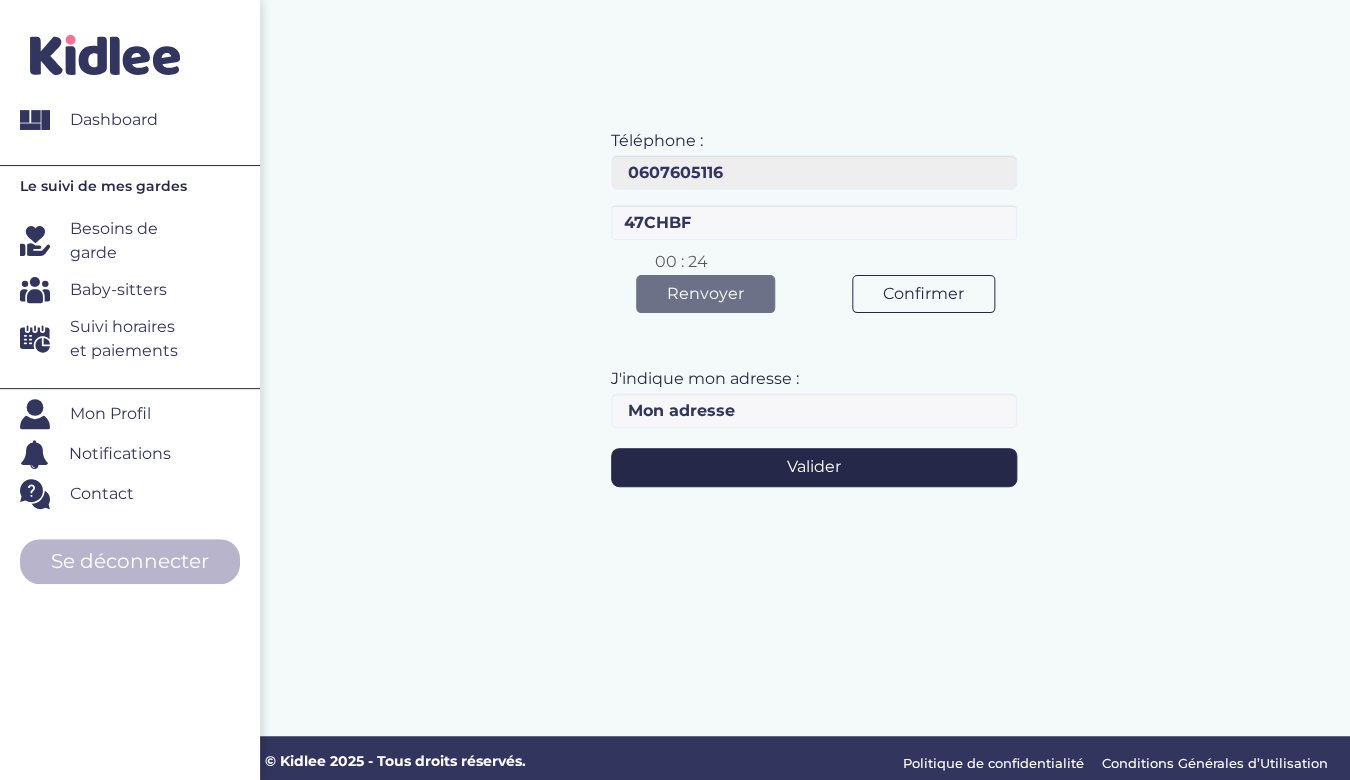click on "Confirmer" at bounding box center (923, 294) 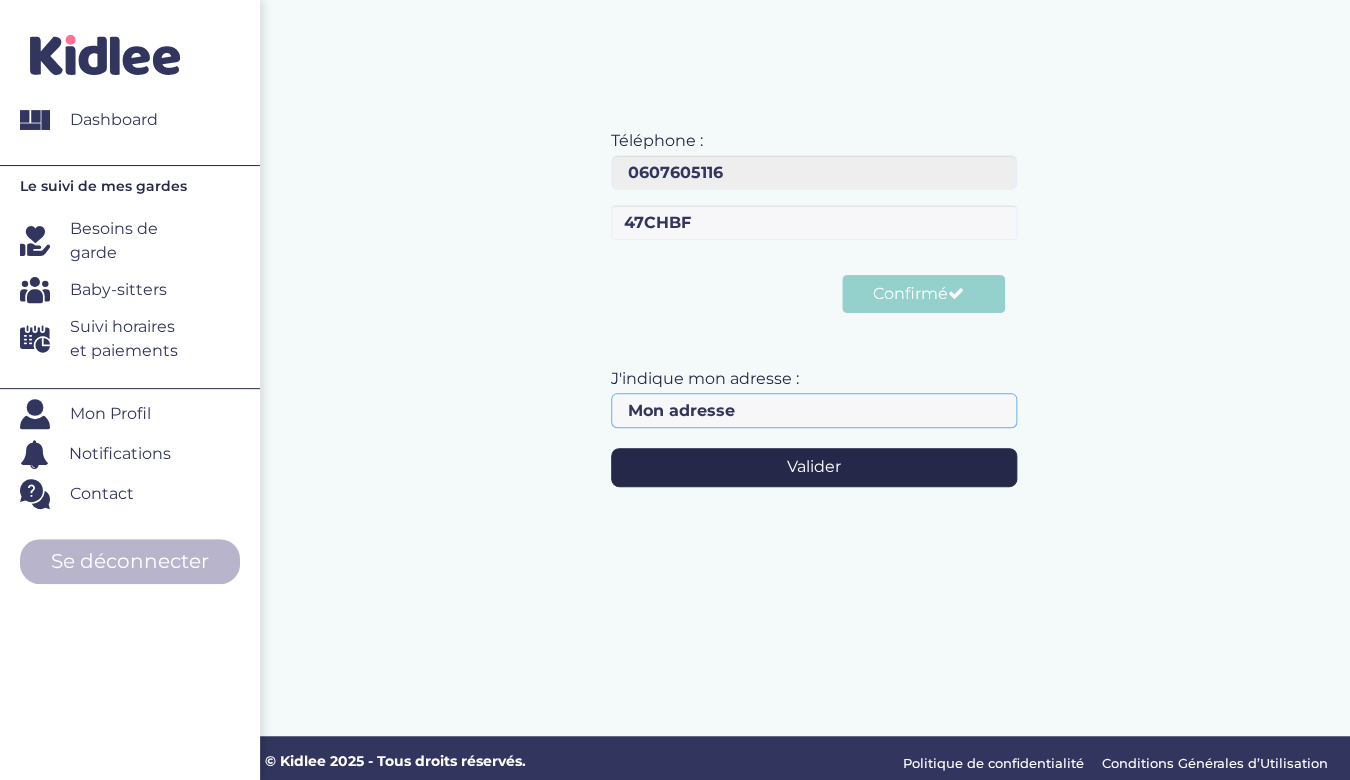 click at bounding box center [814, 410] 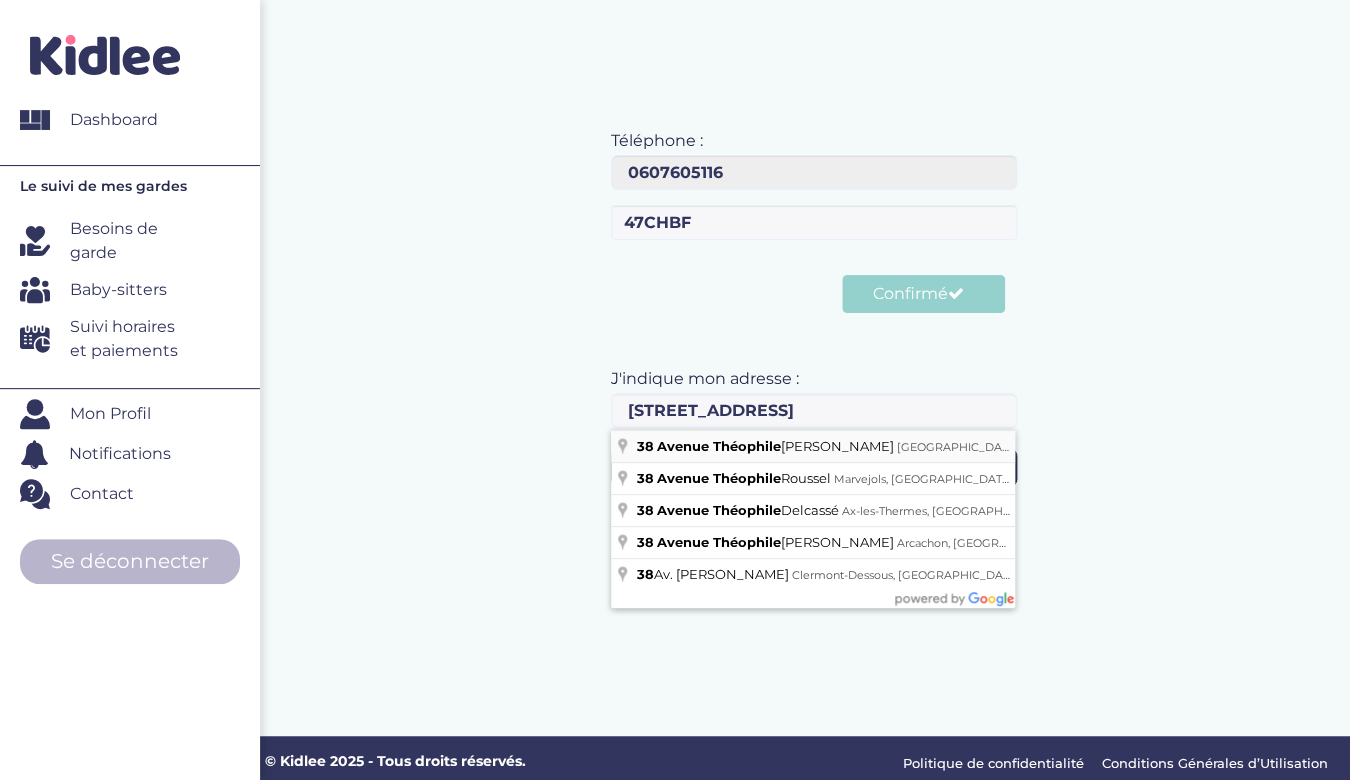 type on "38 Avenue Théophile Gautier, Paris, France" 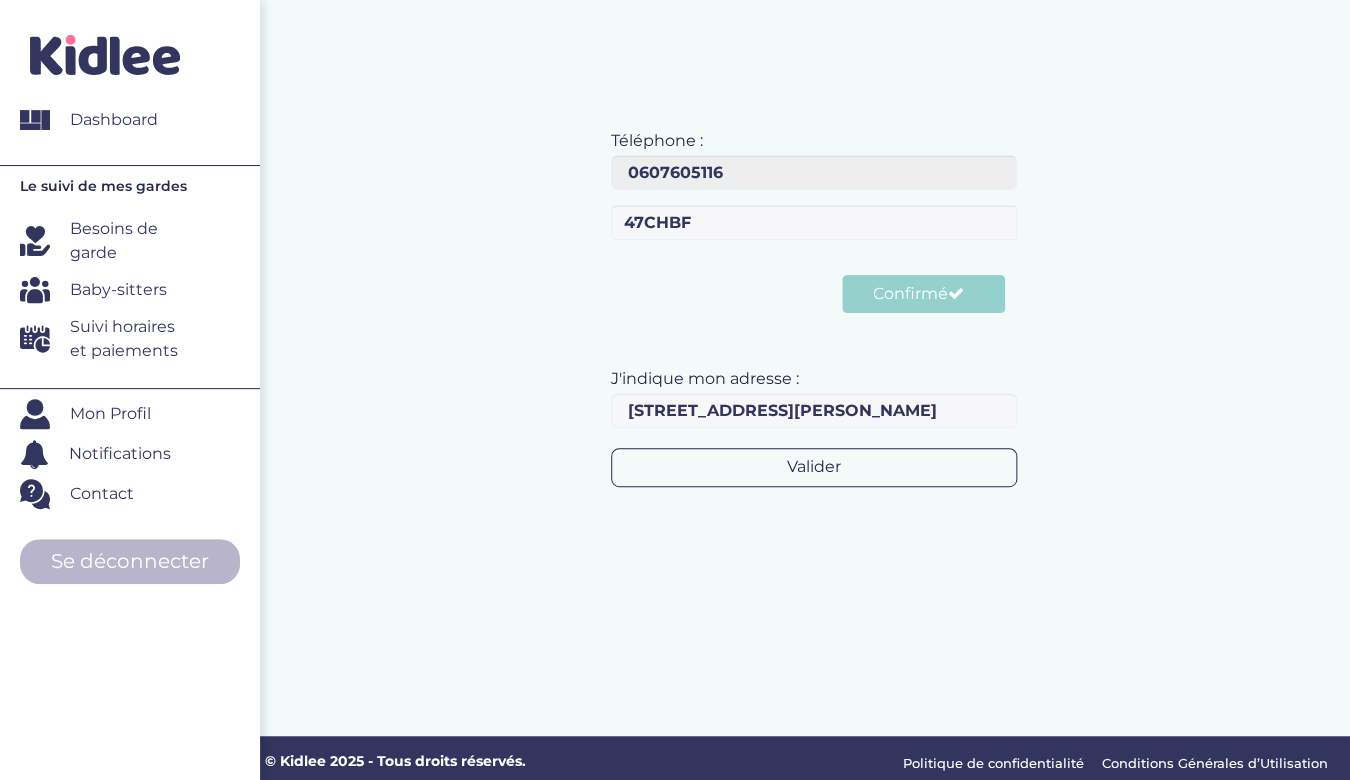 click on "Valider" at bounding box center (814, 467) 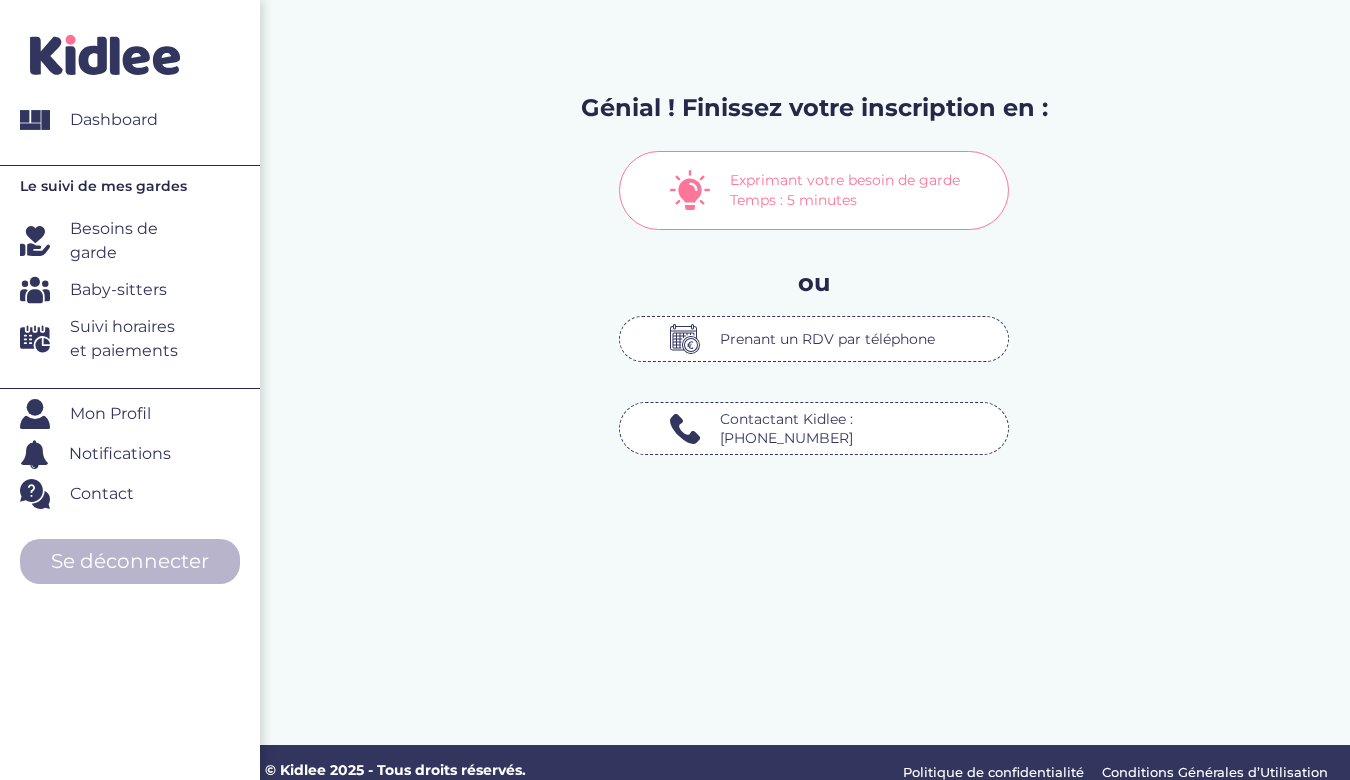 scroll, scrollTop: 0, scrollLeft: 0, axis: both 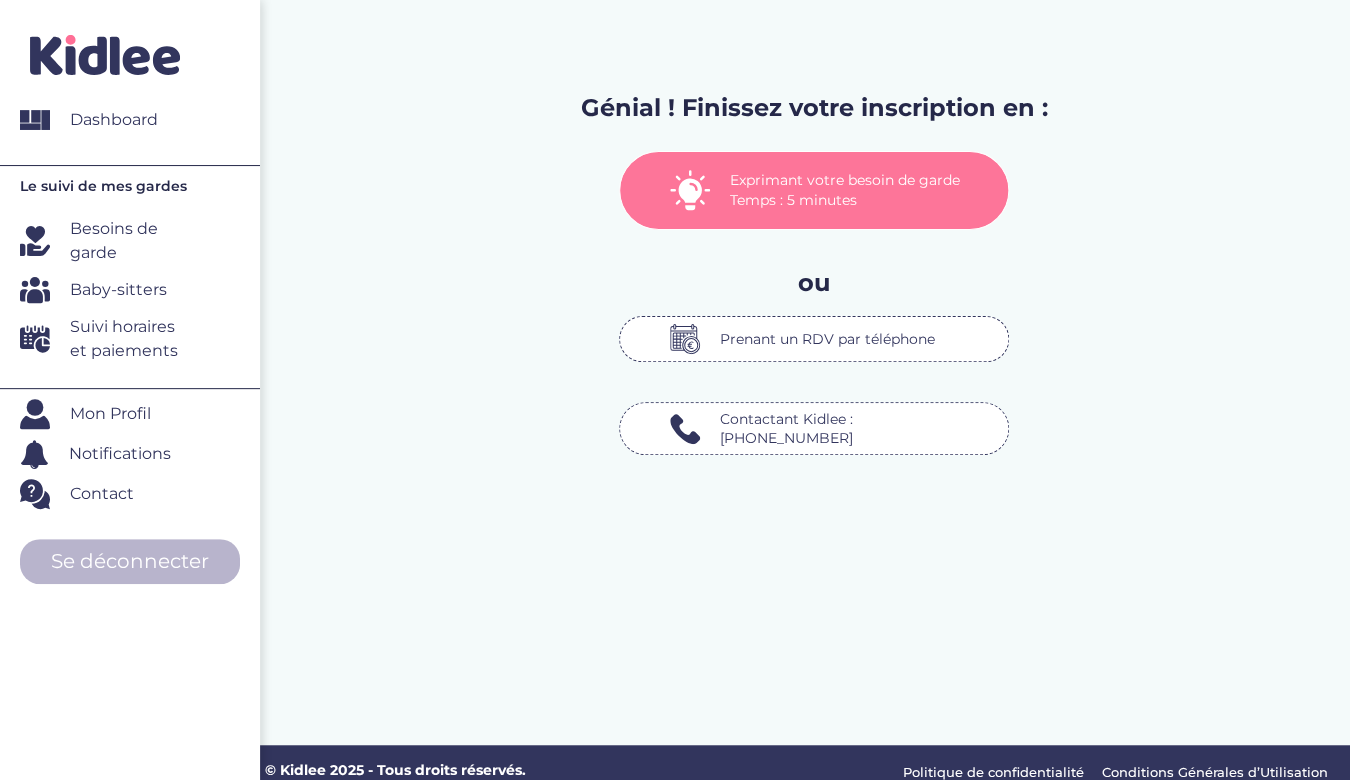 click on "Exprimant votre besoin de garde Temps : 5 minutes" at bounding box center [854, 190] 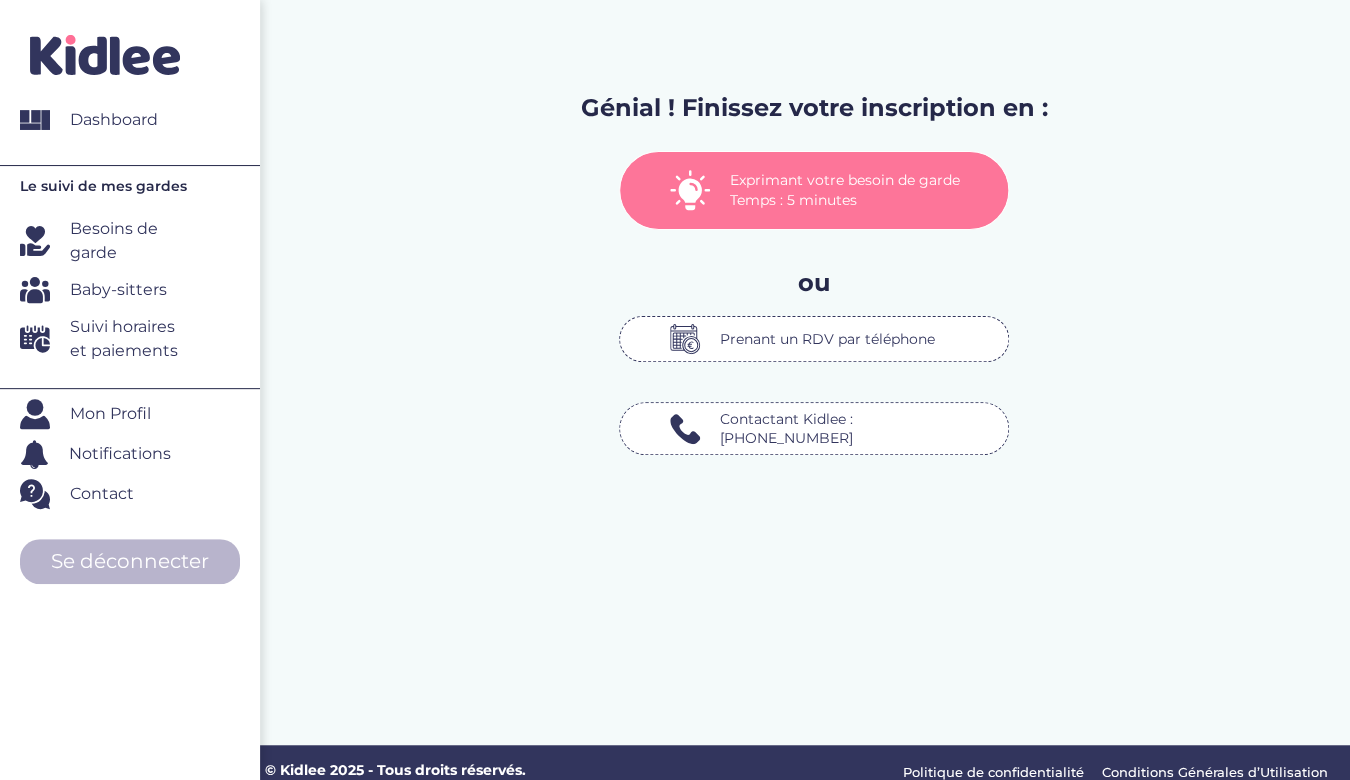 click on "Exprimant votre besoin de garde Temps : 5 minutes" at bounding box center (854, 190) 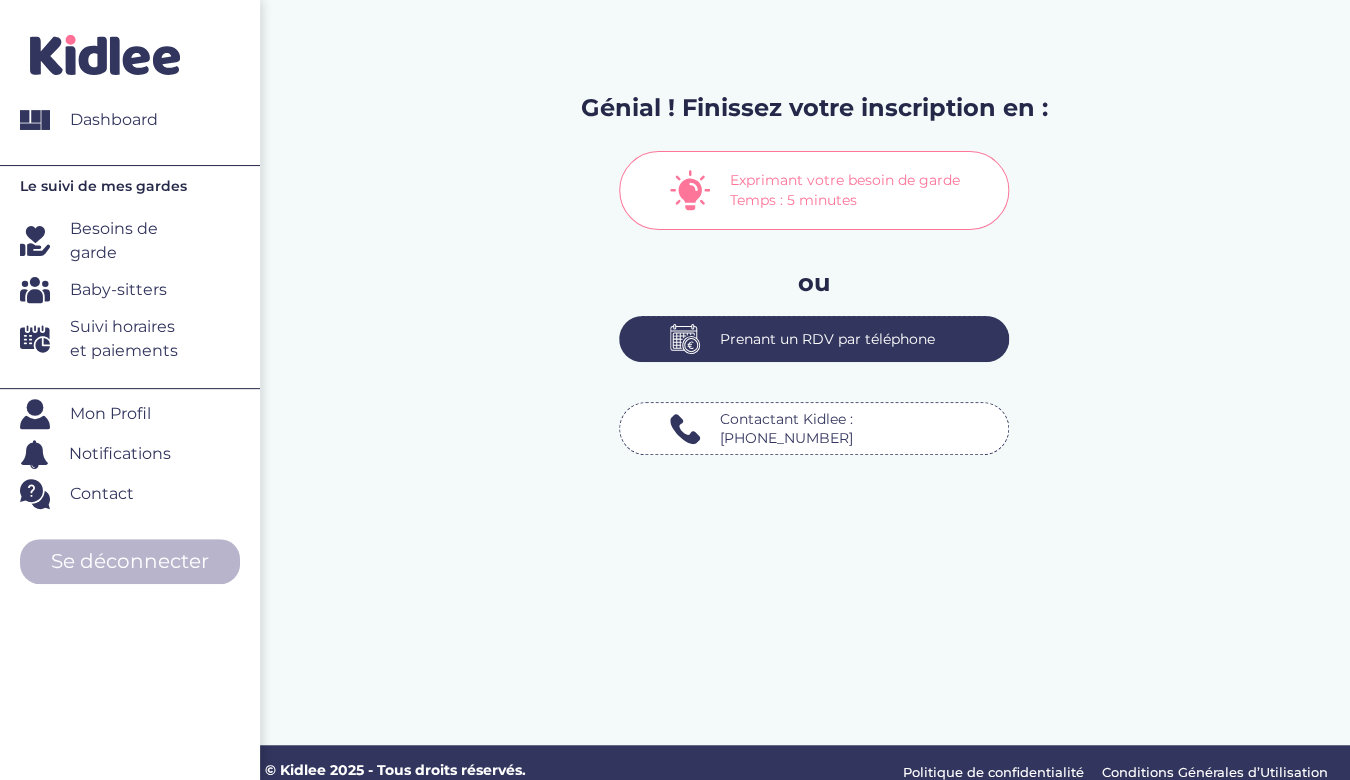 click on "Prenant un RDV par téléphone" at bounding box center [827, 339] 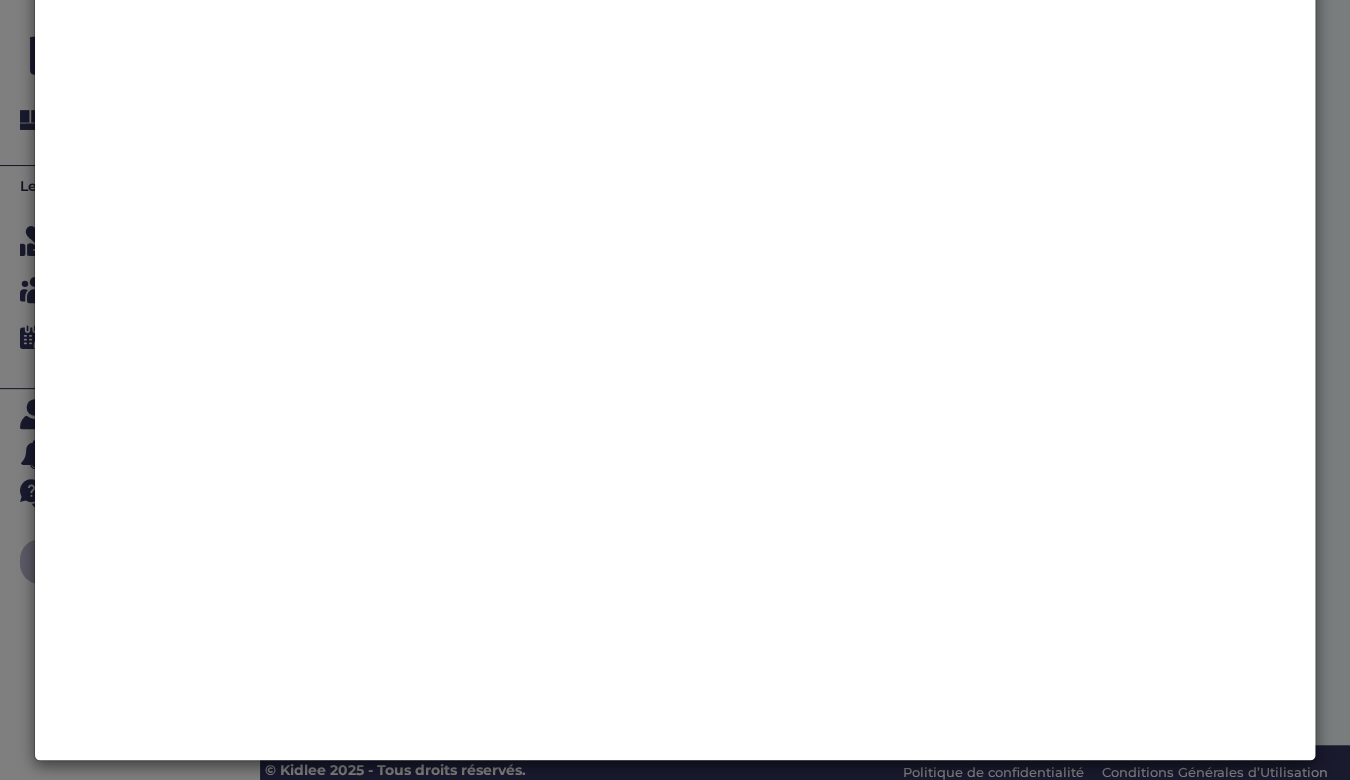 scroll, scrollTop: 181, scrollLeft: 0, axis: vertical 